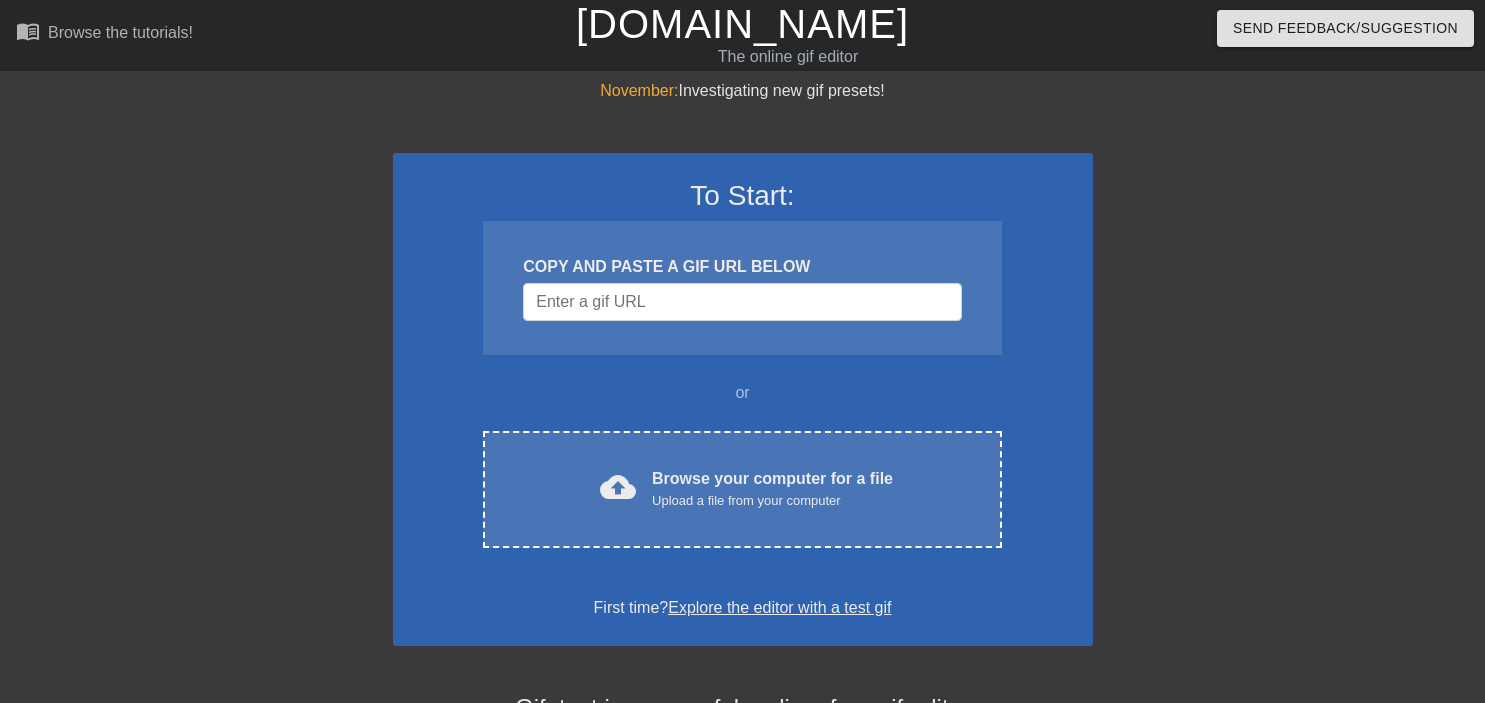 scroll, scrollTop: 0, scrollLeft: 0, axis: both 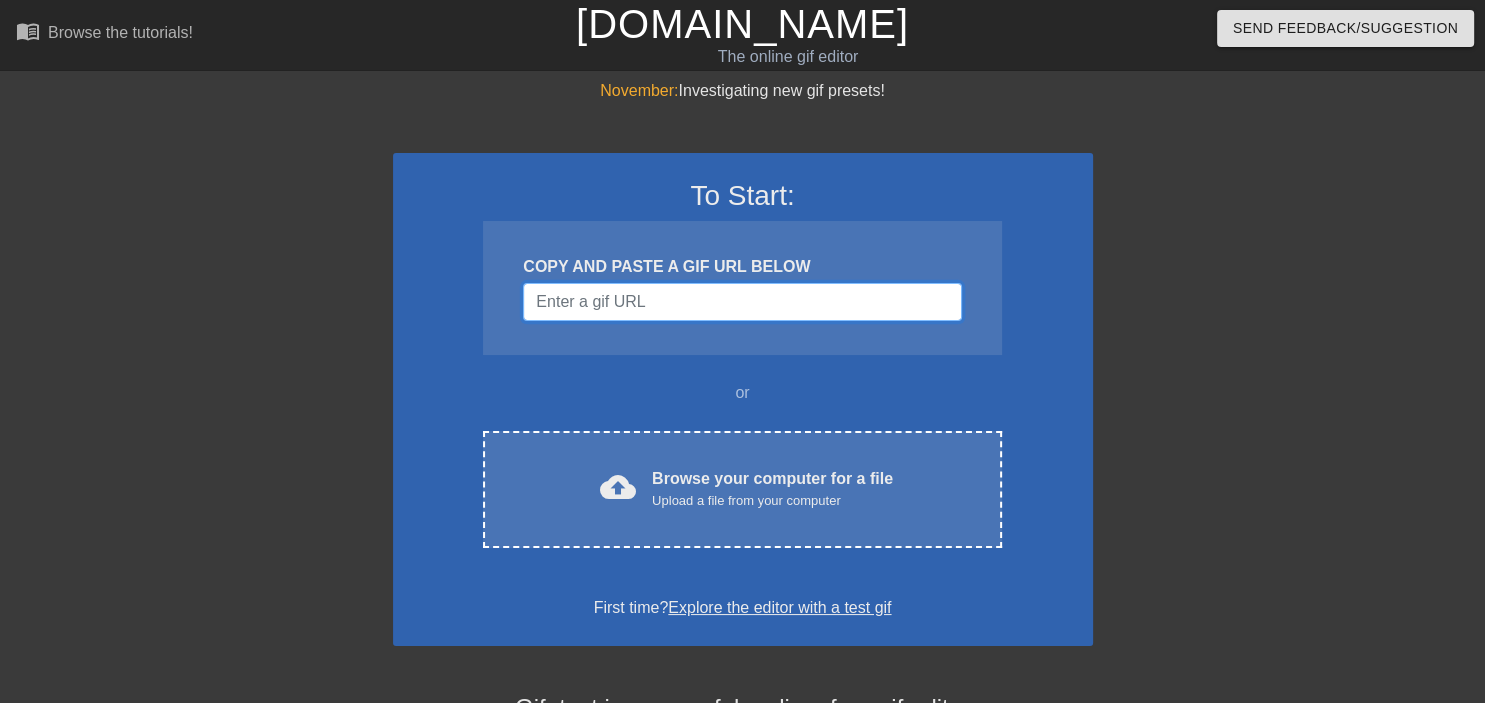 click at bounding box center (742, 302) 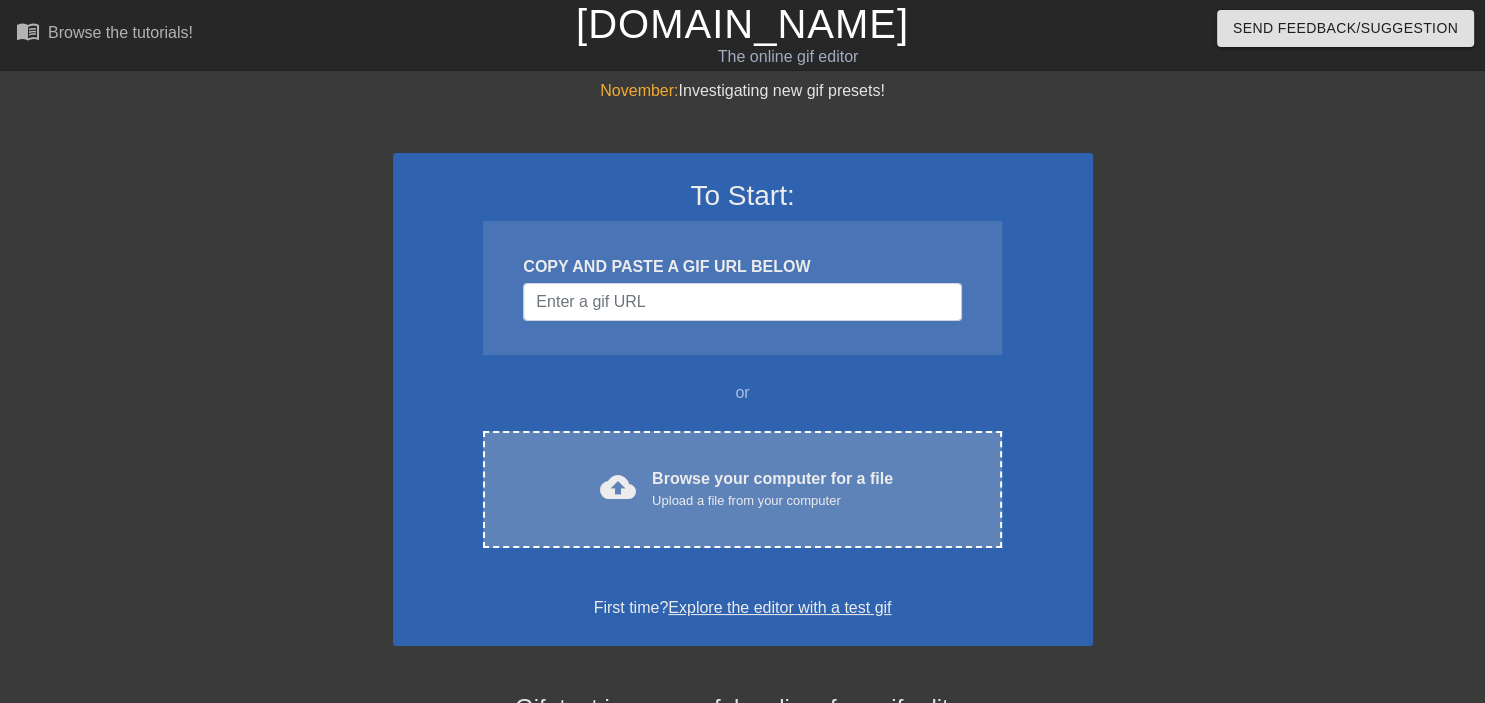 click on "cloud_upload" at bounding box center [618, 487] 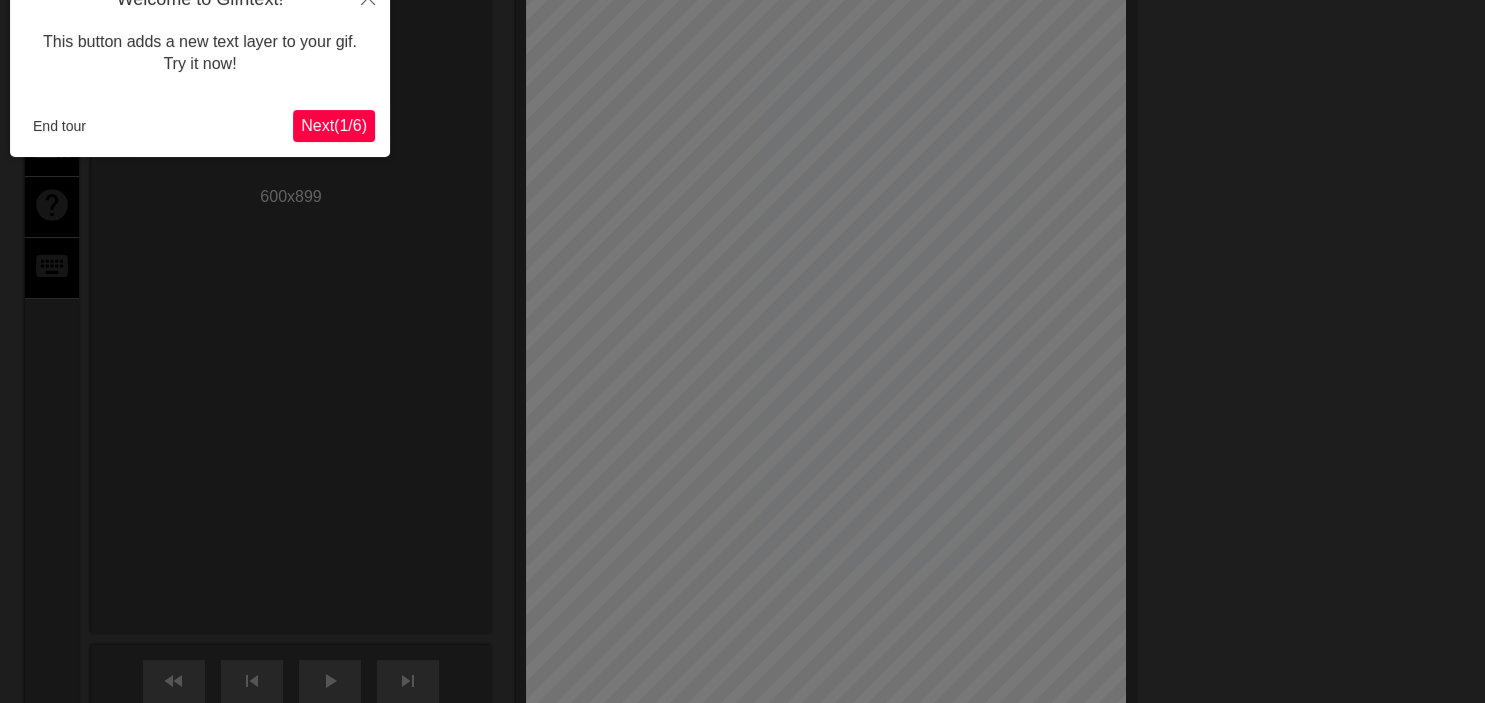 scroll, scrollTop: 0, scrollLeft: 0, axis: both 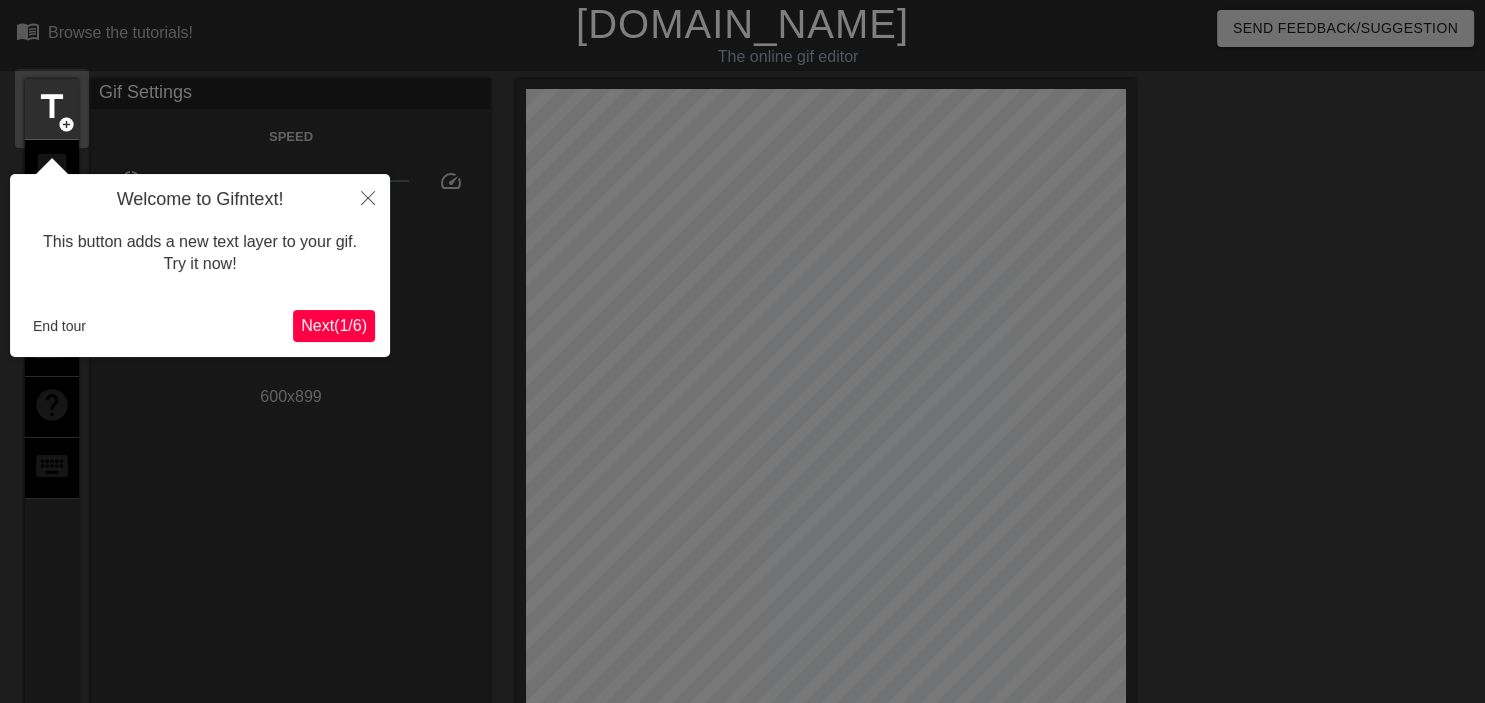 click on "Next  ( 1 / 6 )" at bounding box center (334, 325) 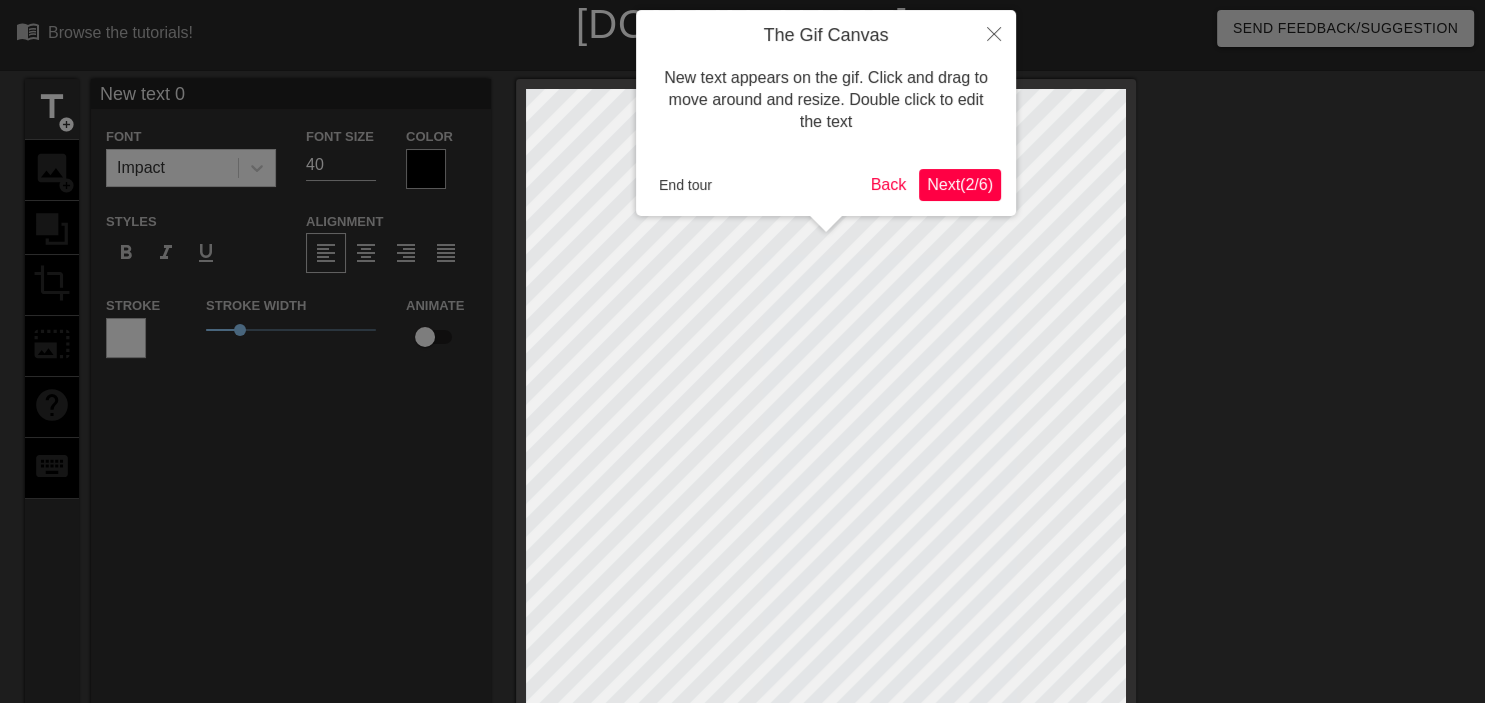 click on "Next  ( 2 / 6 )" at bounding box center [960, 184] 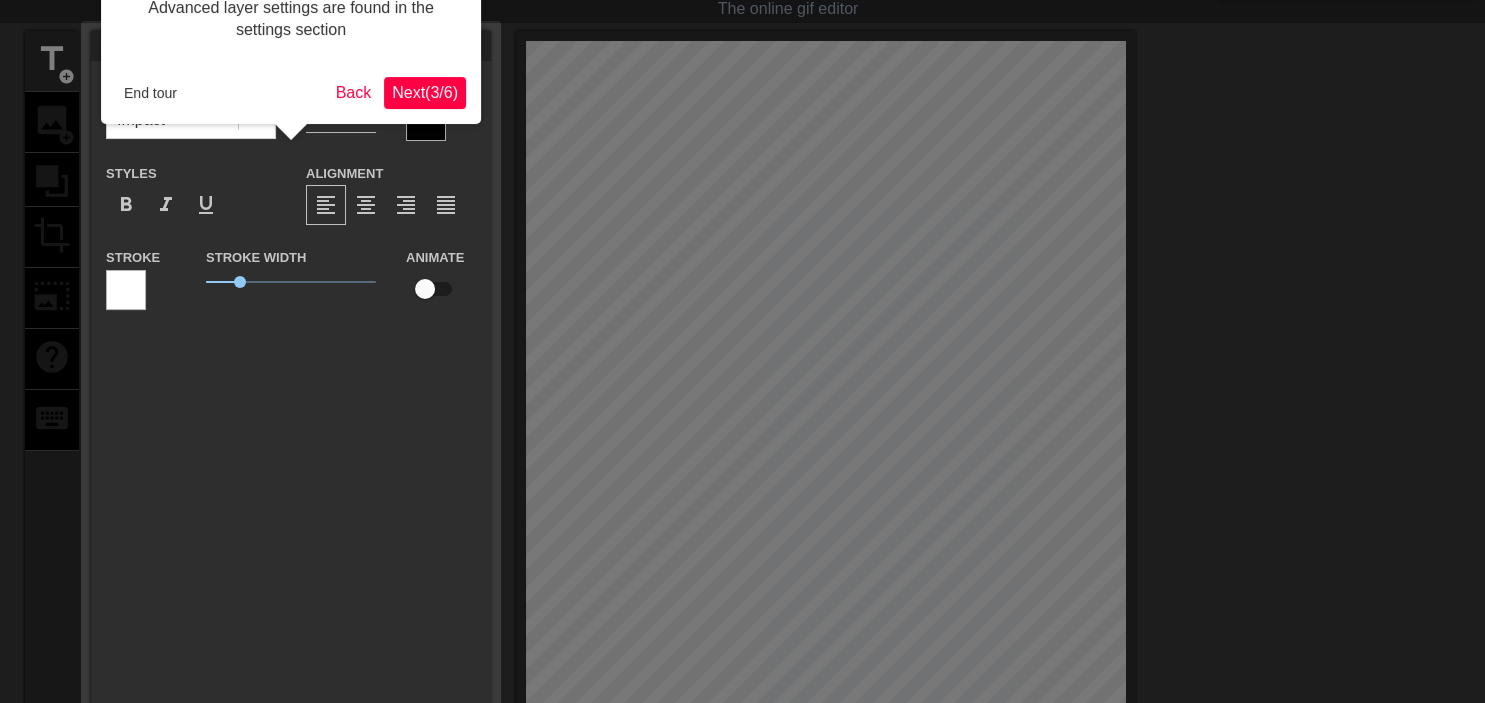 click on "Next  ( 3 / 6 )" at bounding box center [425, 92] 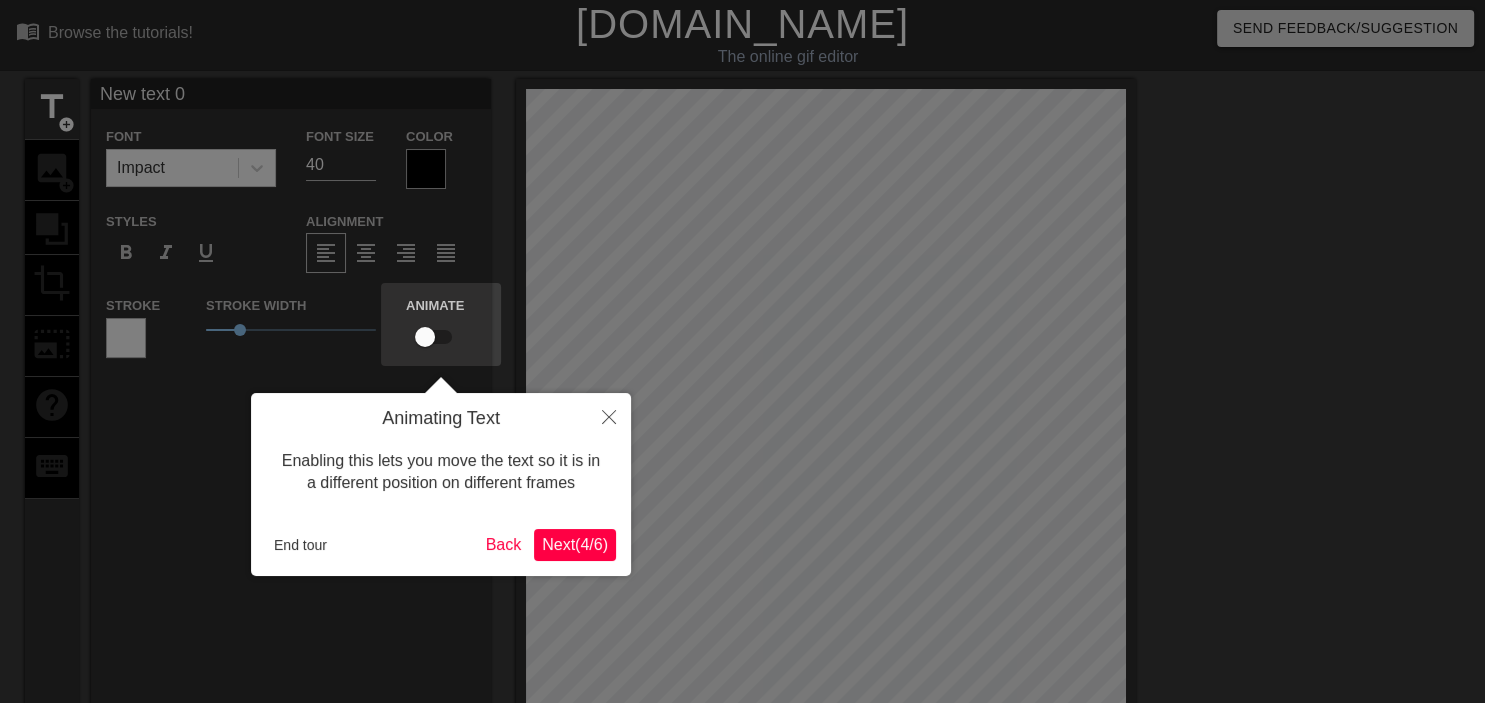 click on "Next  ( 4 / 6 )" at bounding box center (575, 544) 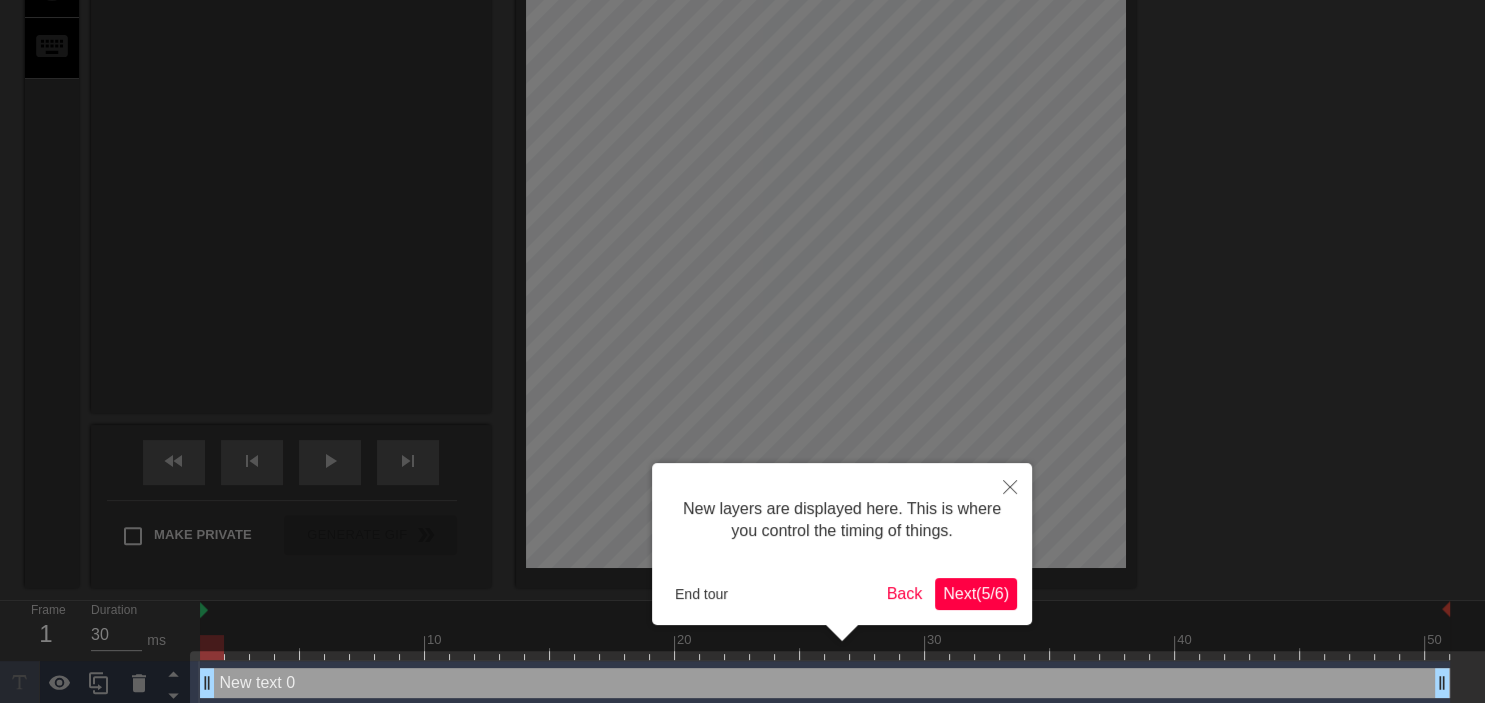 scroll, scrollTop: 440, scrollLeft: 0, axis: vertical 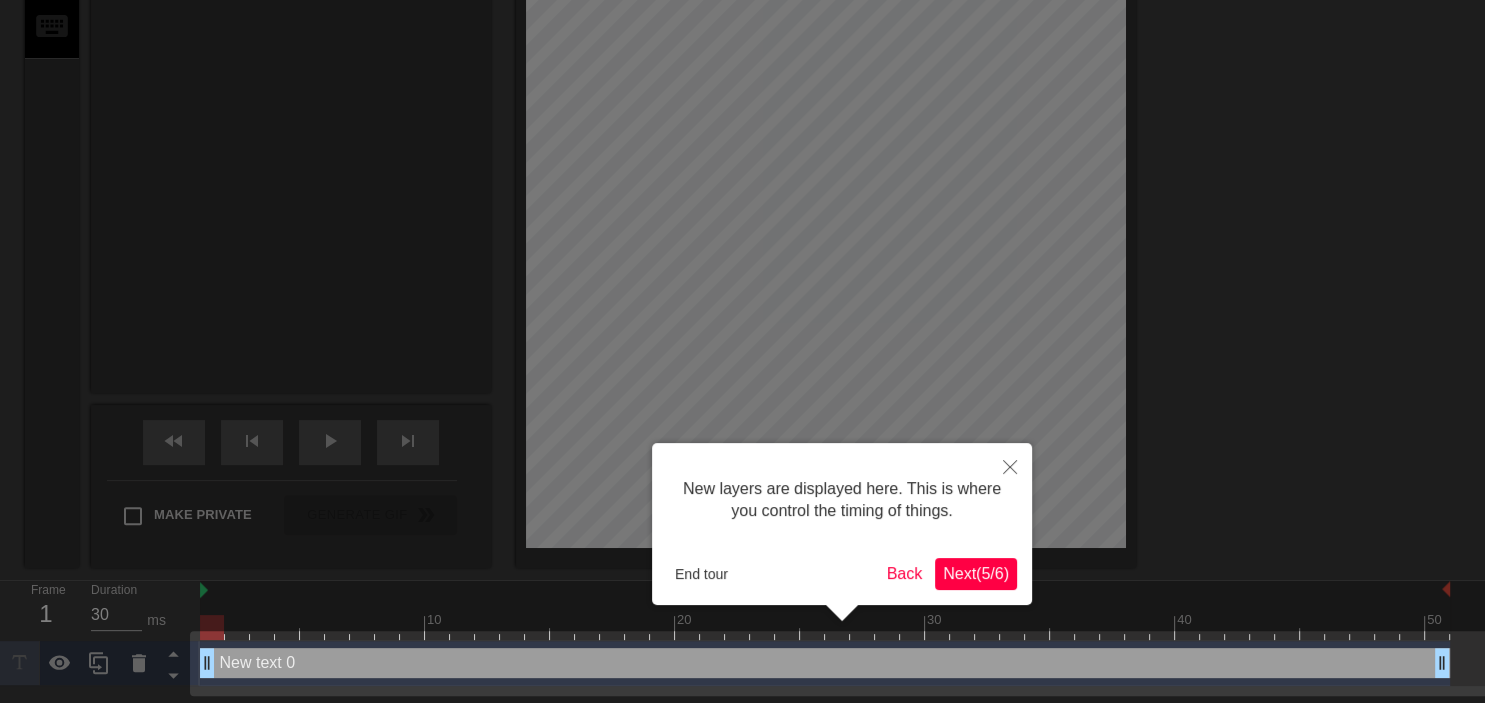 click on "Next  ( 5 / 6 )" at bounding box center (976, 573) 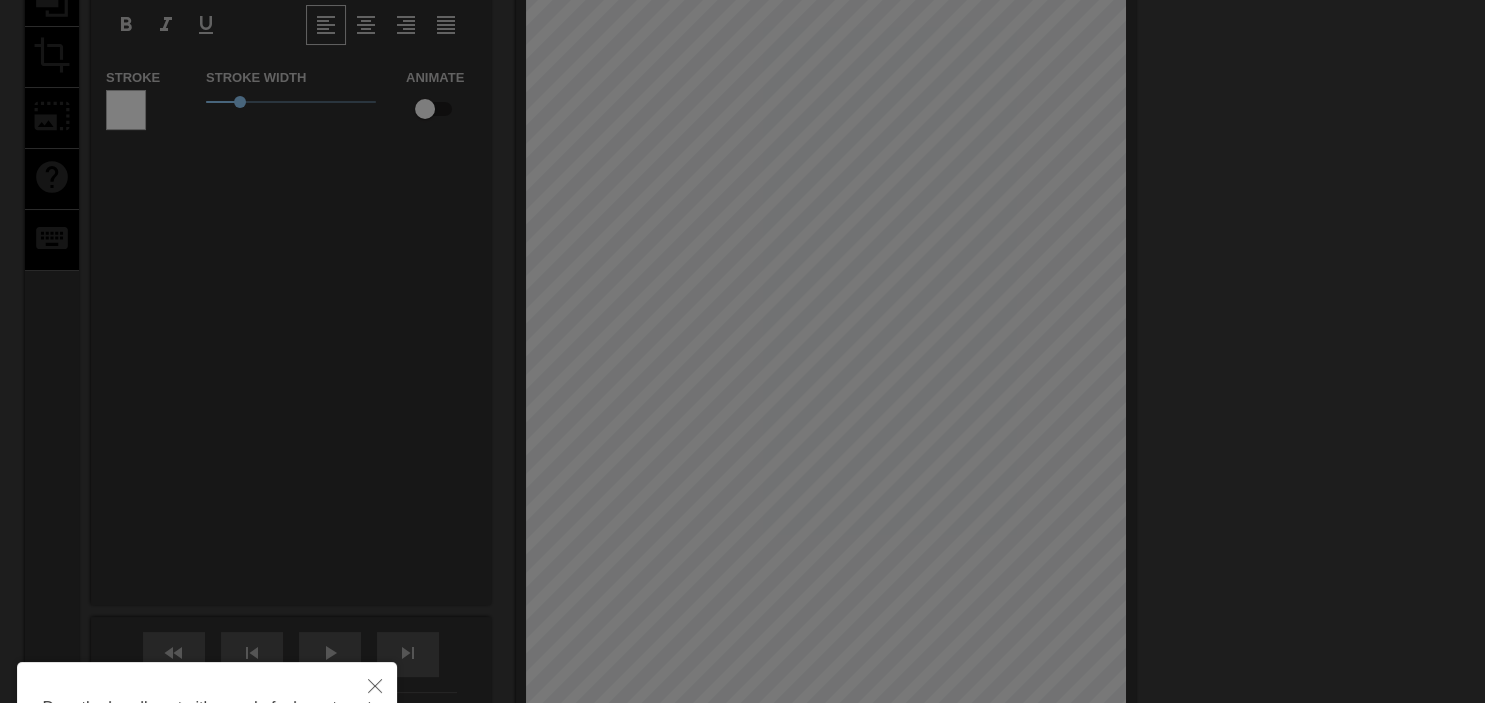 scroll, scrollTop: 422, scrollLeft: 0, axis: vertical 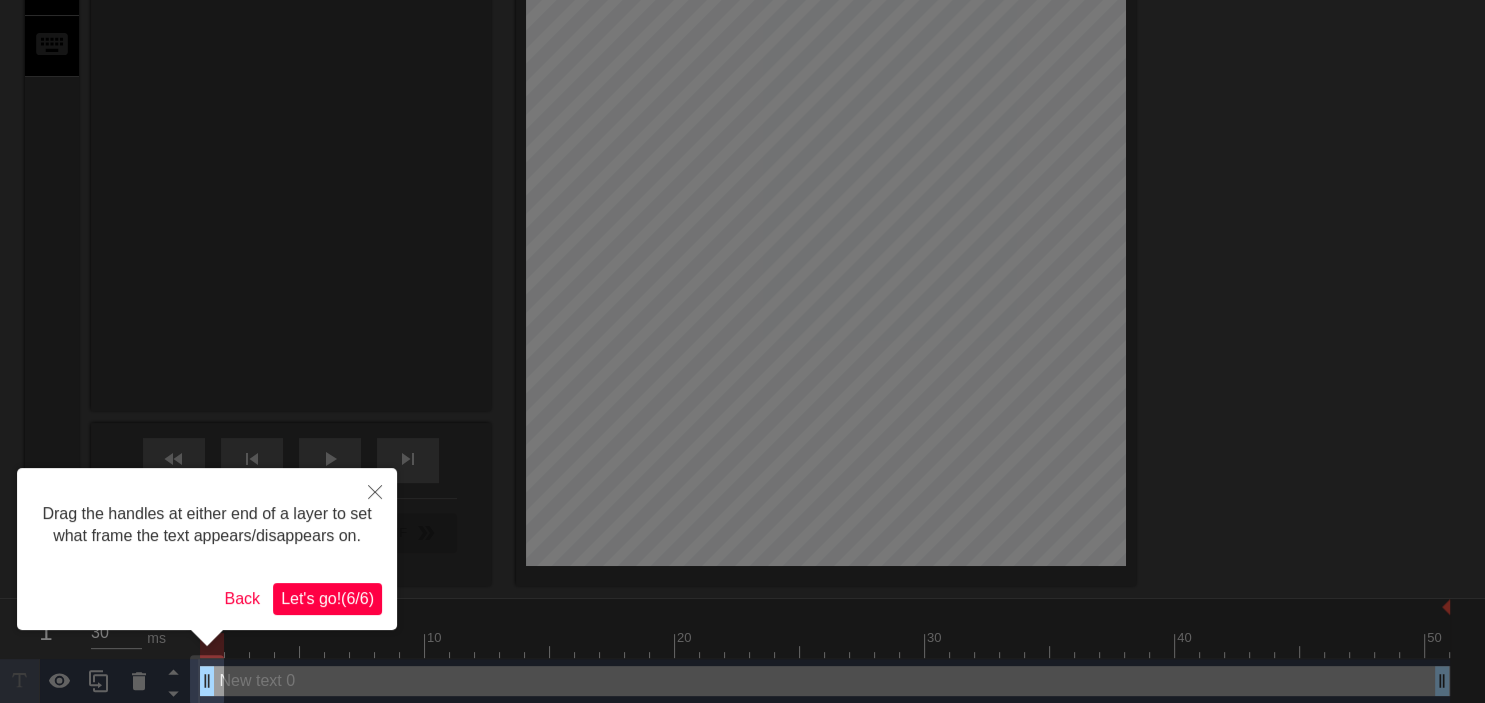 click on "Let's go!  ( 6 / 6 )" at bounding box center [327, 598] 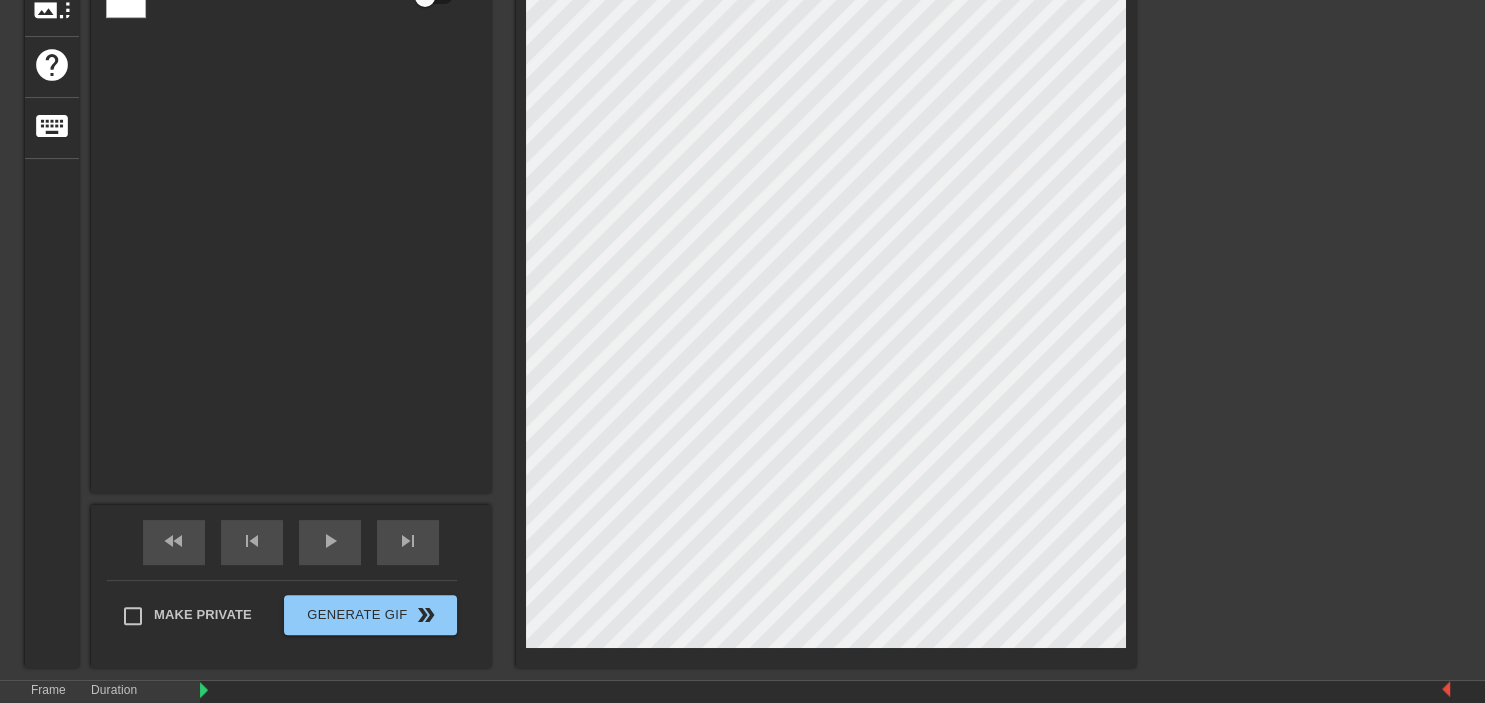 scroll, scrollTop: 427, scrollLeft: 0, axis: vertical 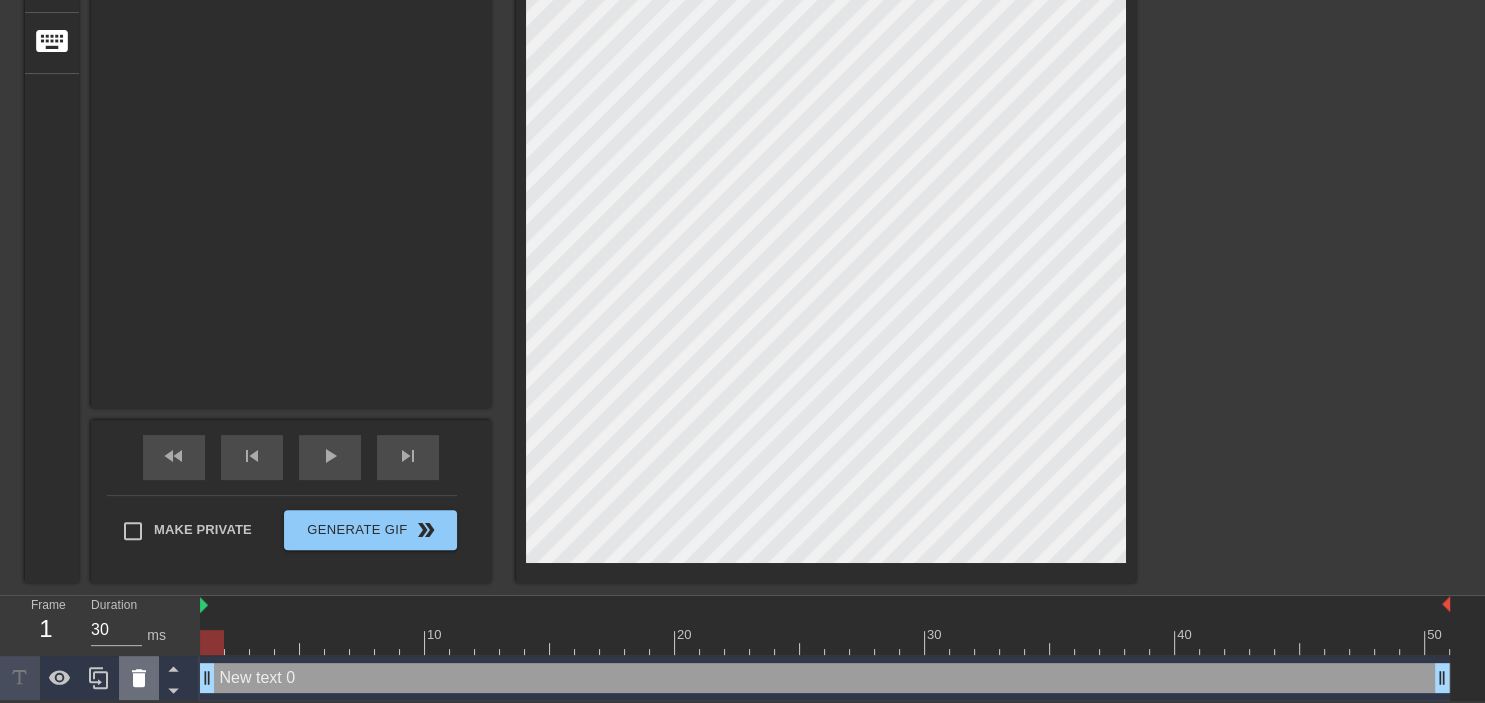 click 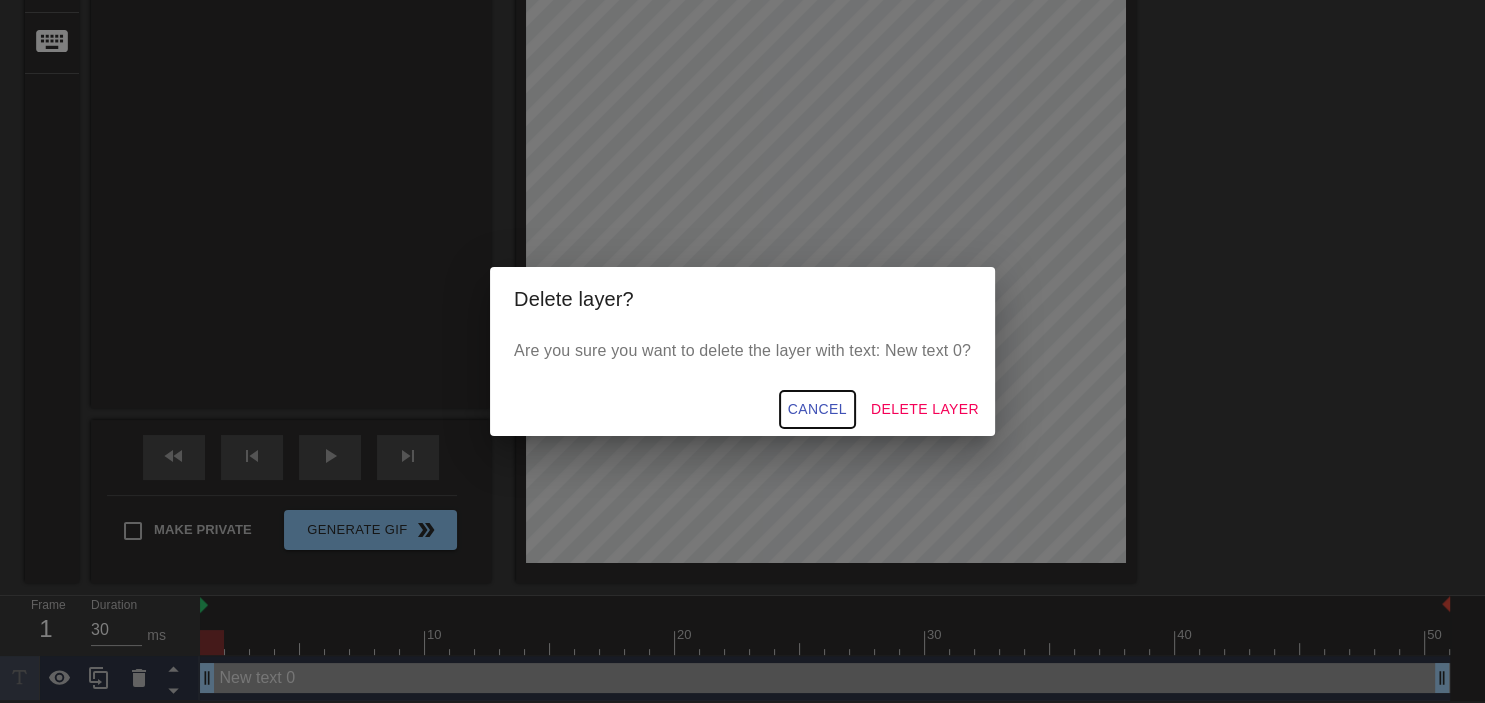 click on "Cancel" at bounding box center [817, 409] 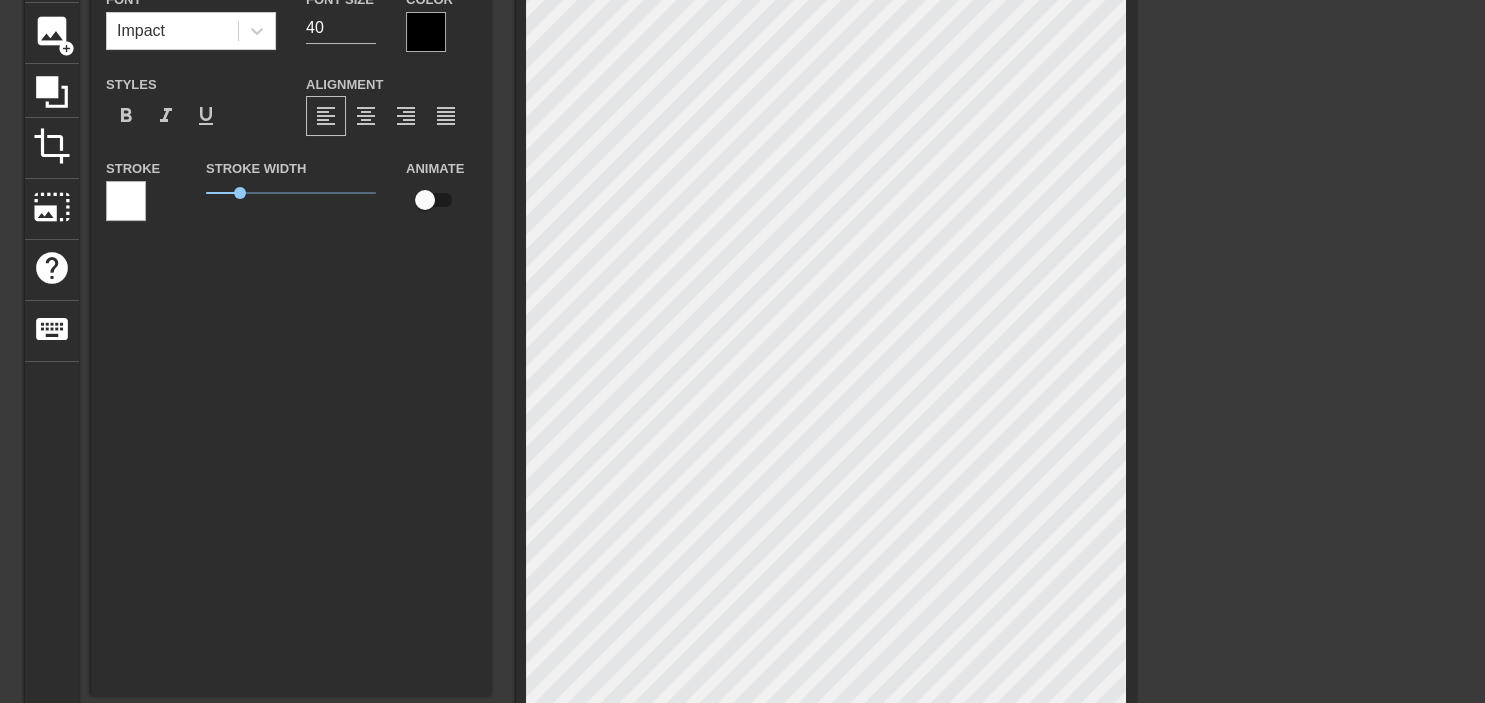 scroll, scrollTop: 427, scrollLeft: 0, axis: vertical 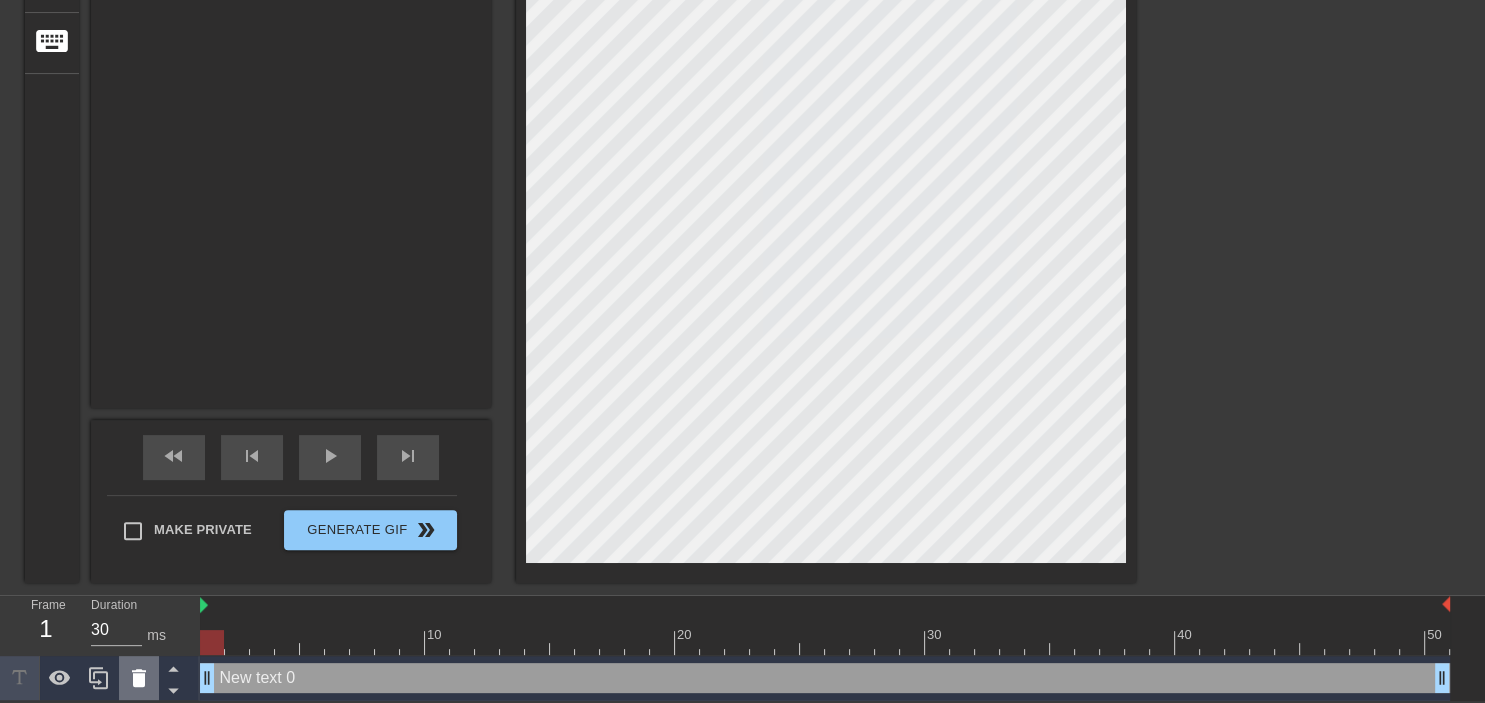 click 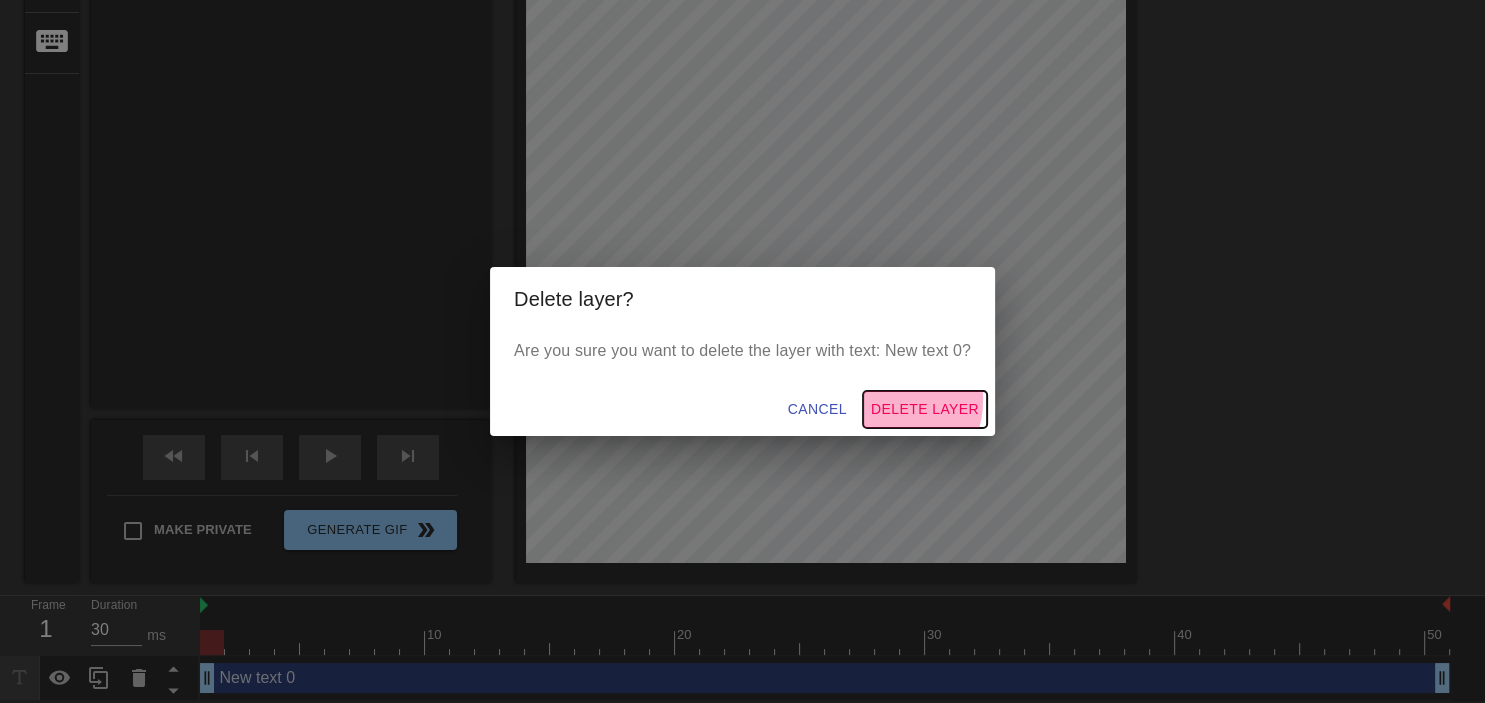 click on "Delete Layer" at bounding box center [925, 409] 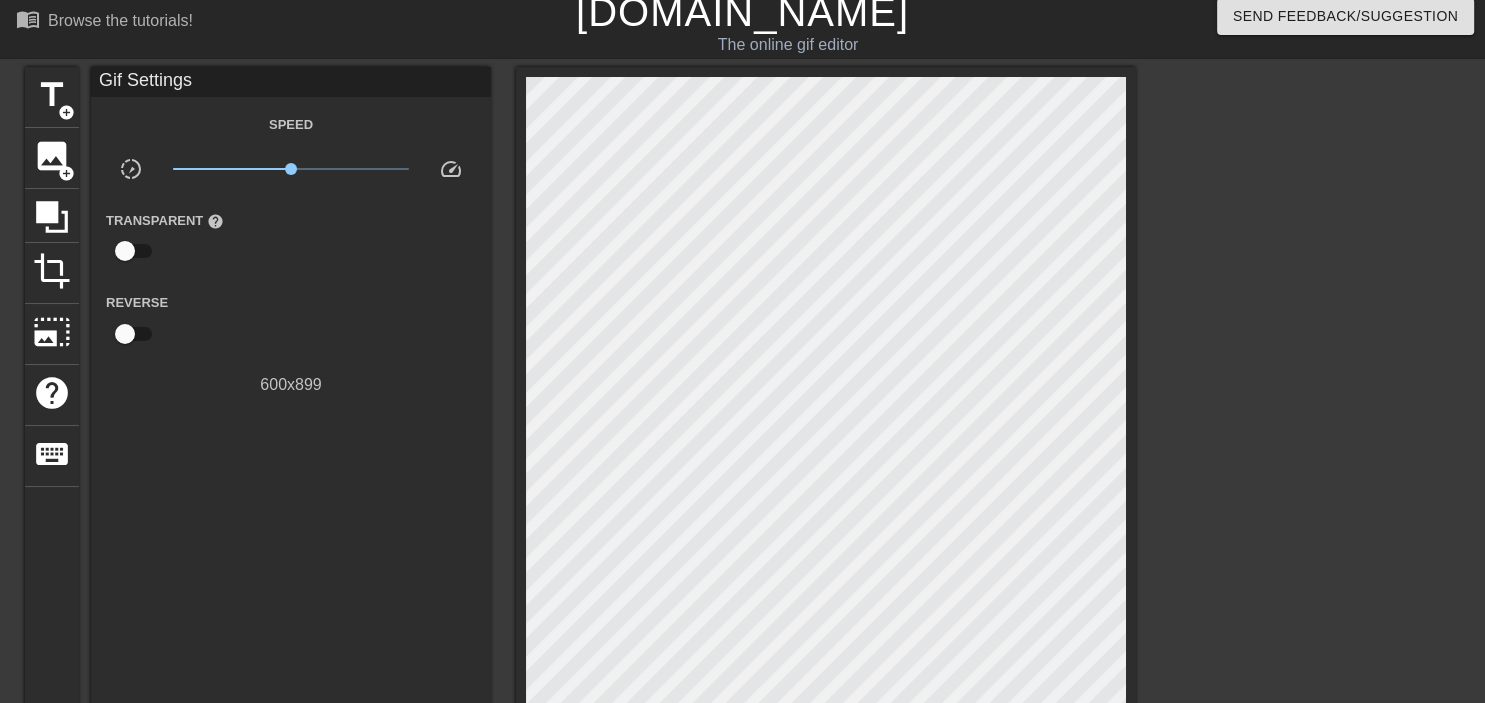 scroll, scrollTop: 0, scrollLeft: 0, axis: both 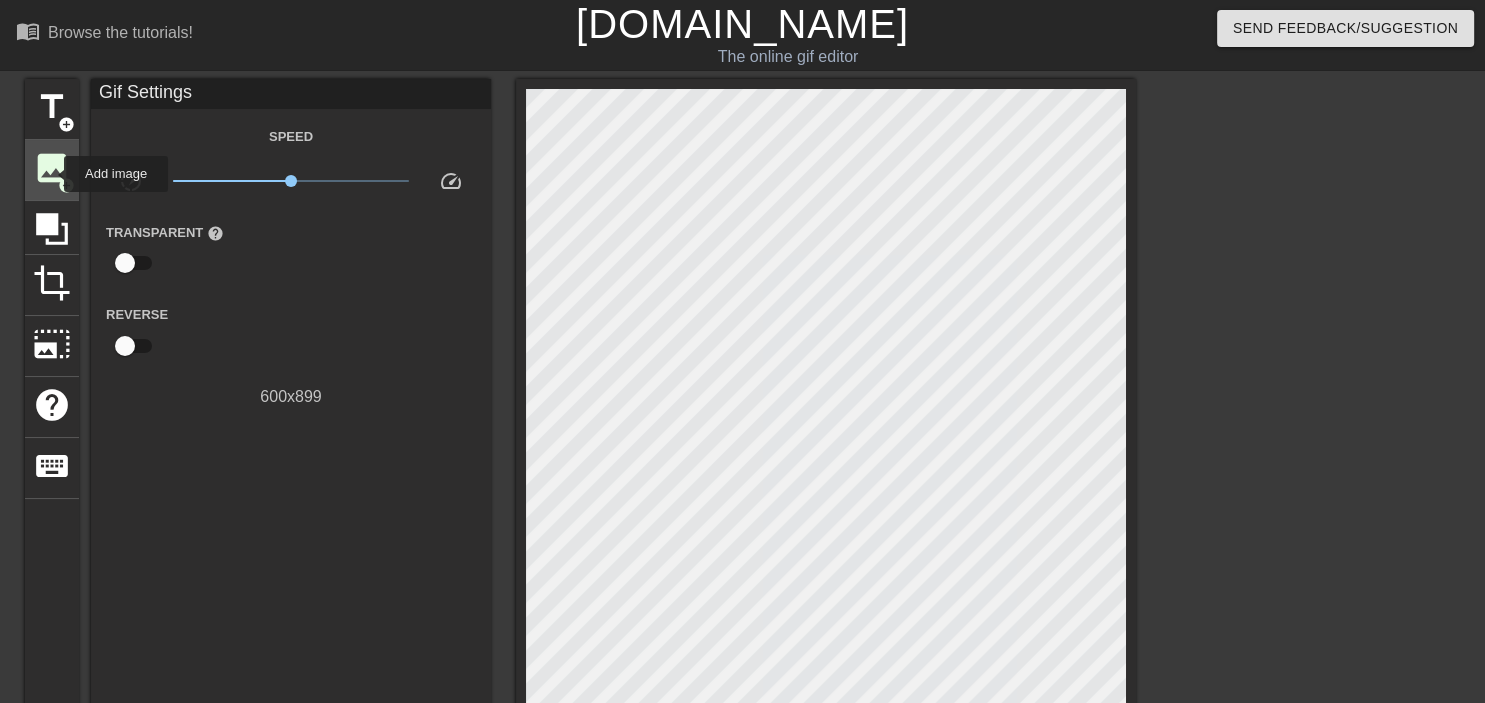 click on "image" at bounding box center (52, 168) 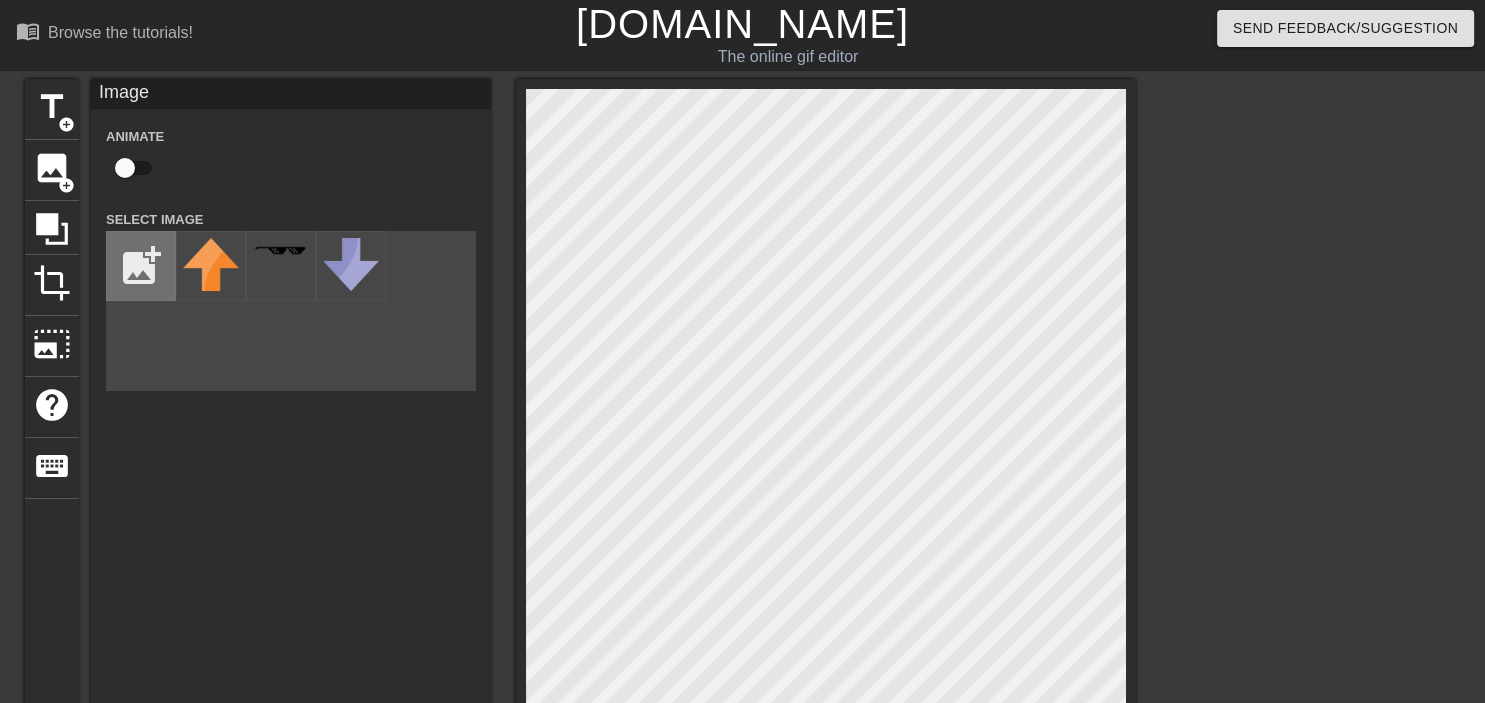 click at bounding box center [141, 266] 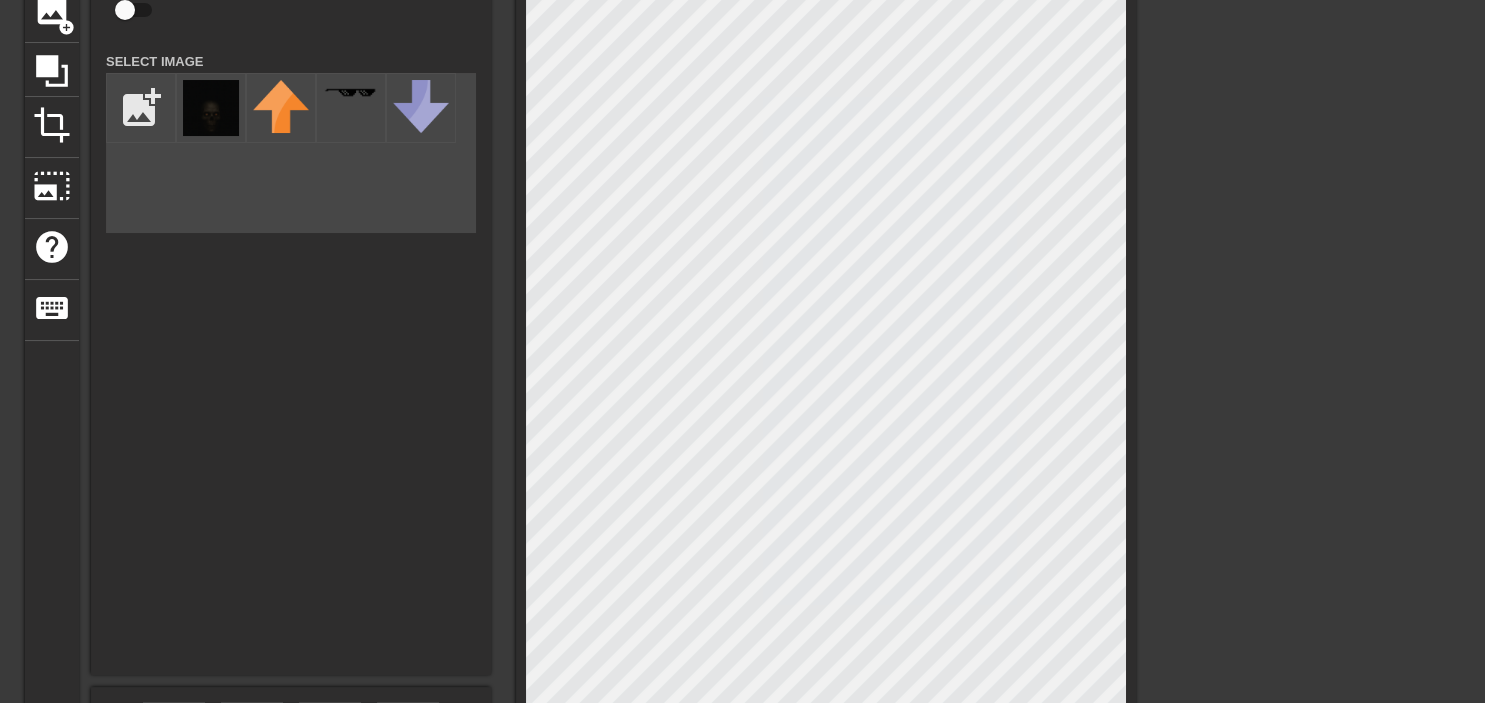 scroll, scrollTop: 211, scrollLeft: 0, axis: vertical 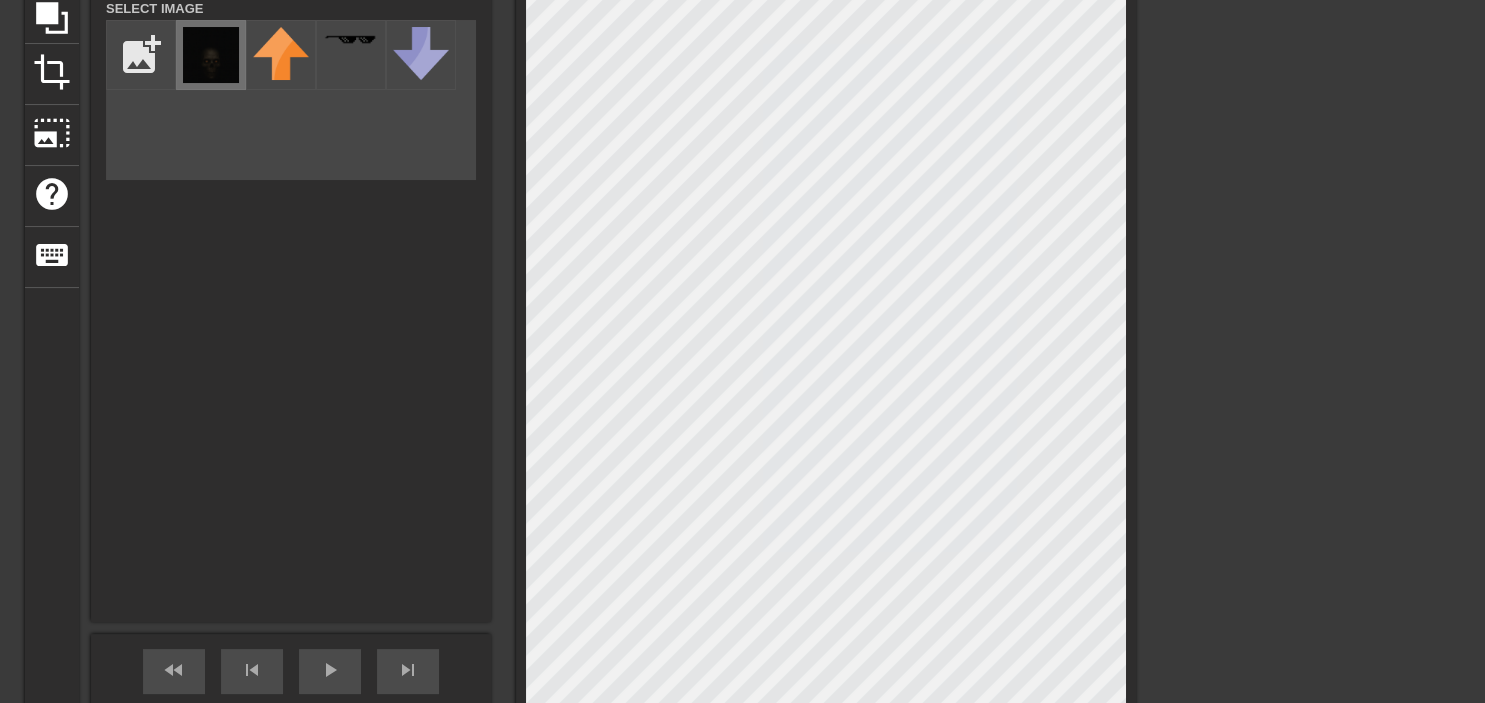 click at bounding box center [211, 55] 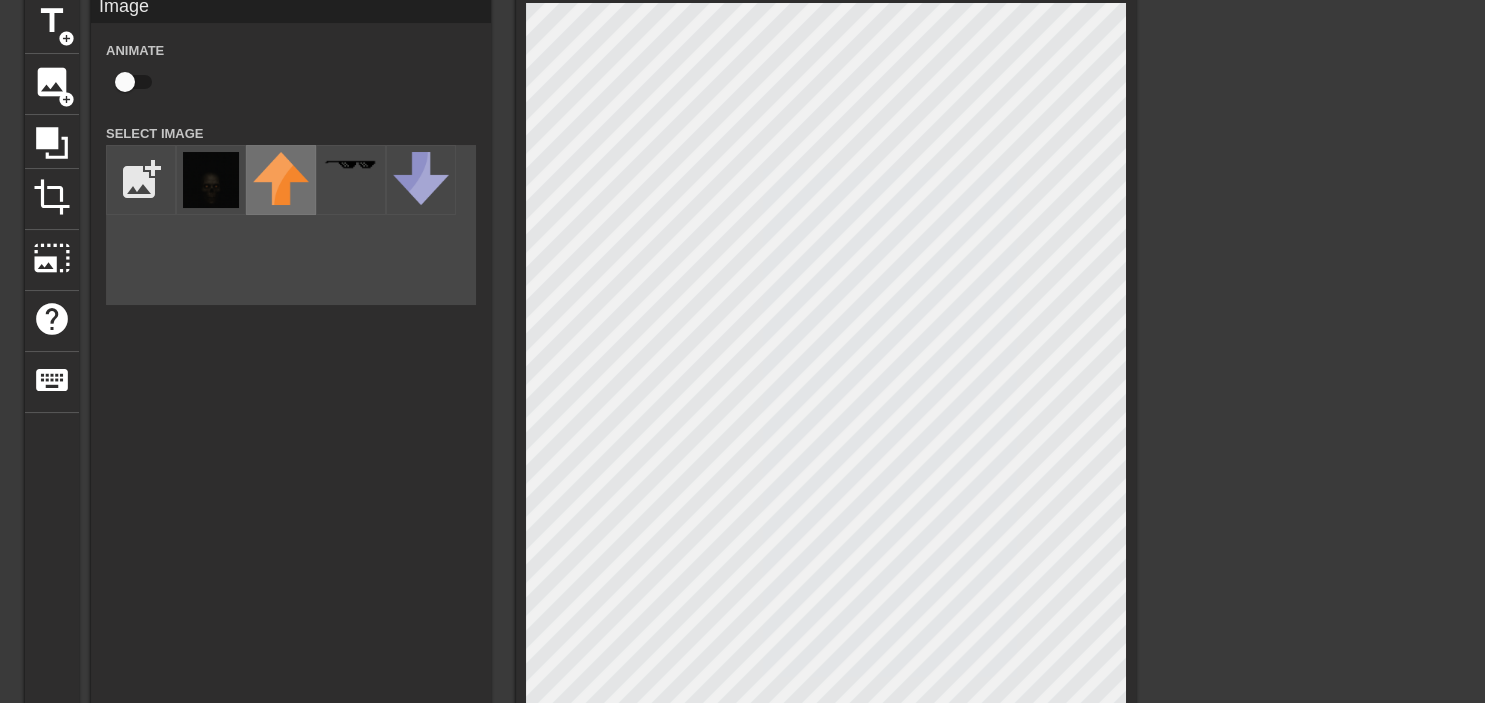 scroll, scrollTop: 0, scrollLeft: 0, axis: both 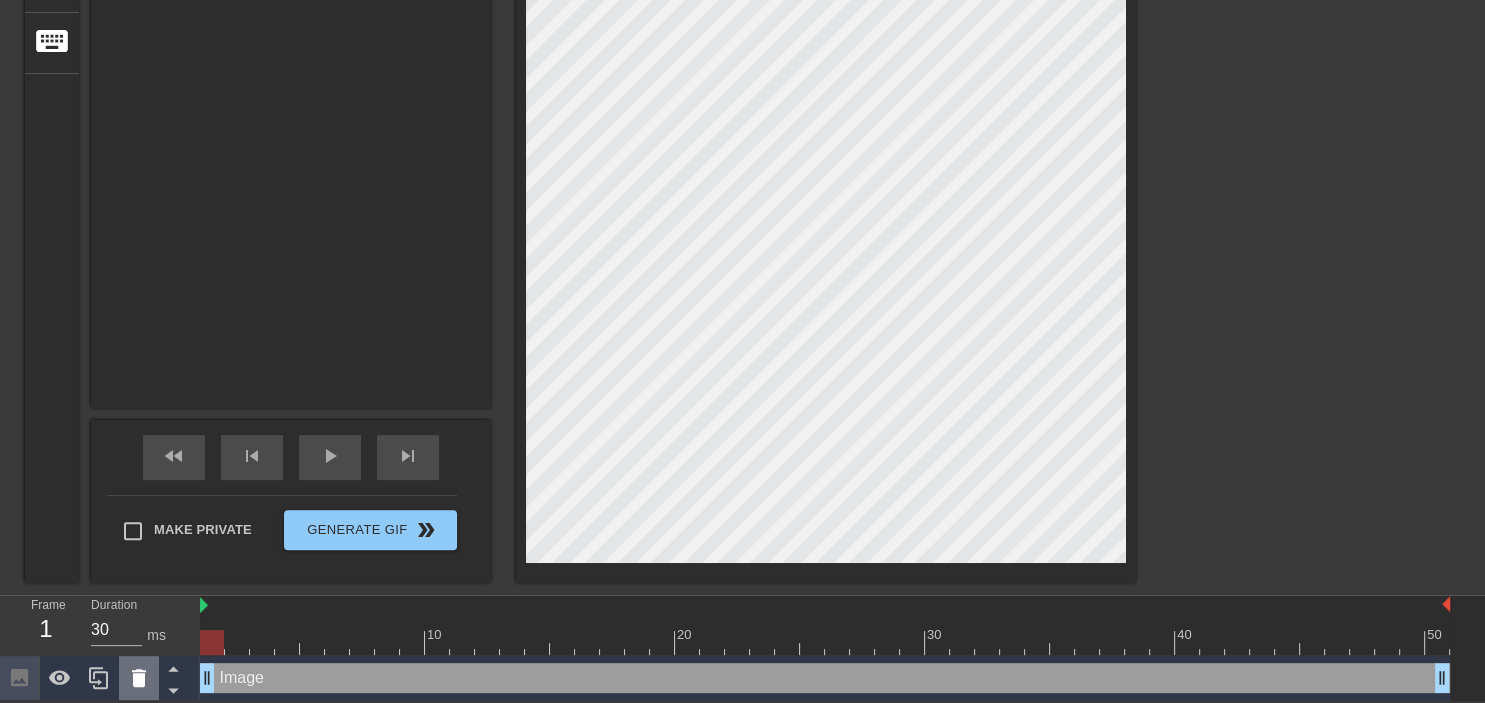 click 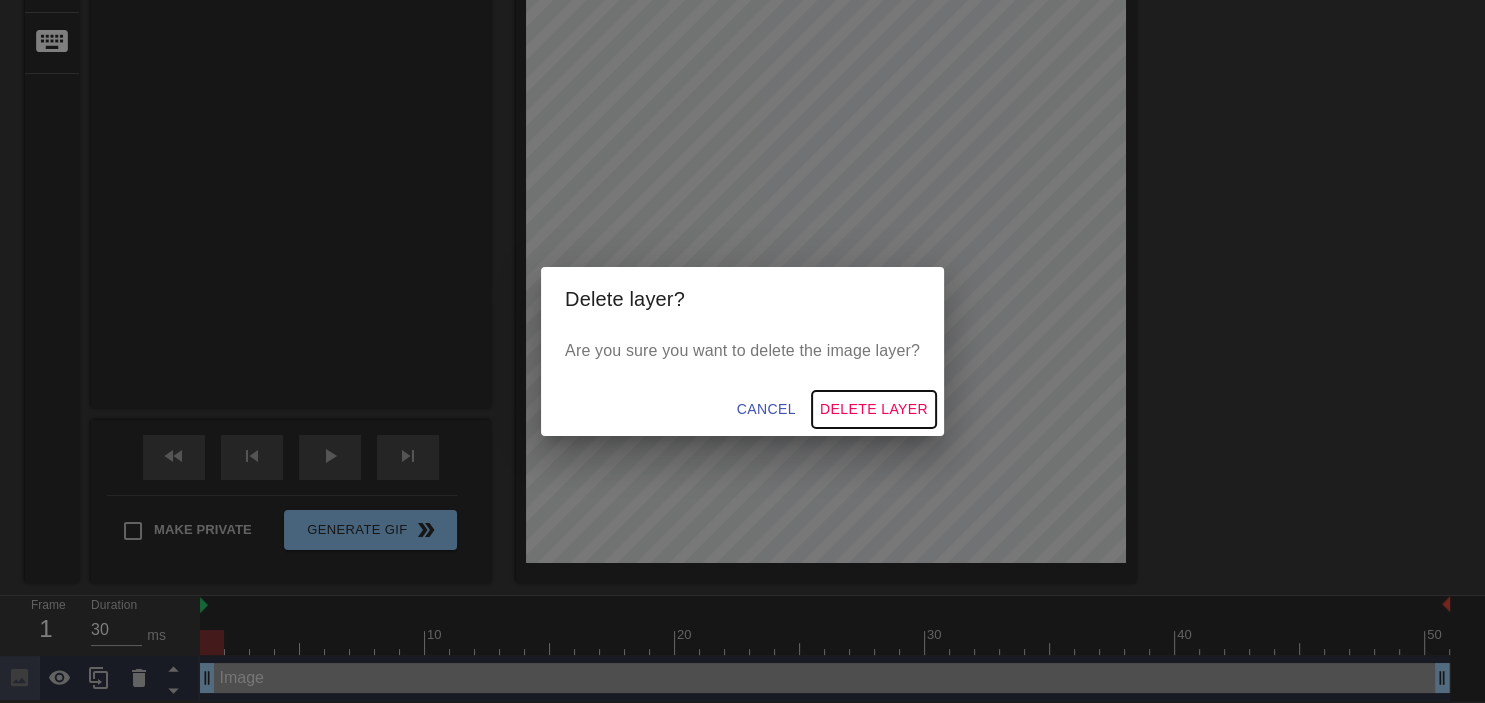 click on "Delete Layer" at bounding box center (874, 409) 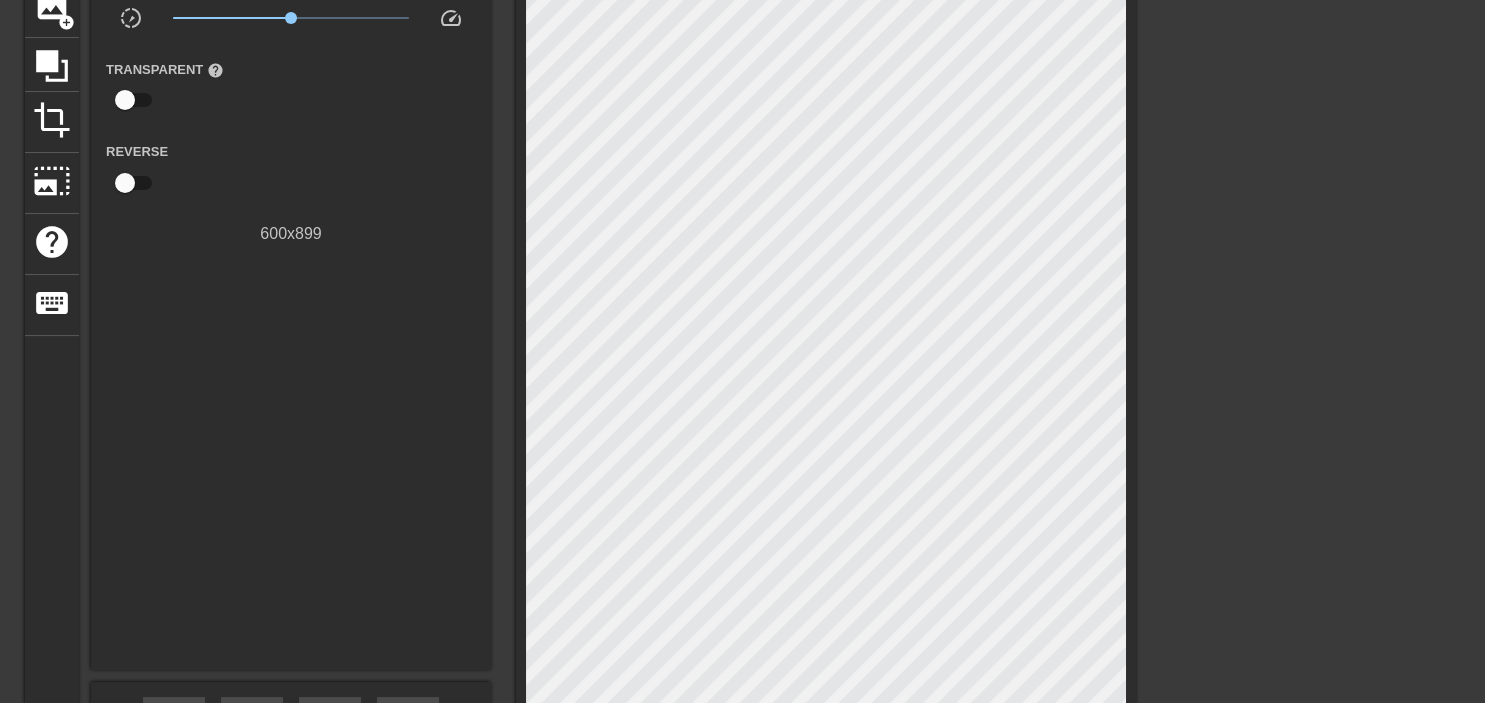 scroll, scrollTop: 0, scrollLeft: 0, axis: both 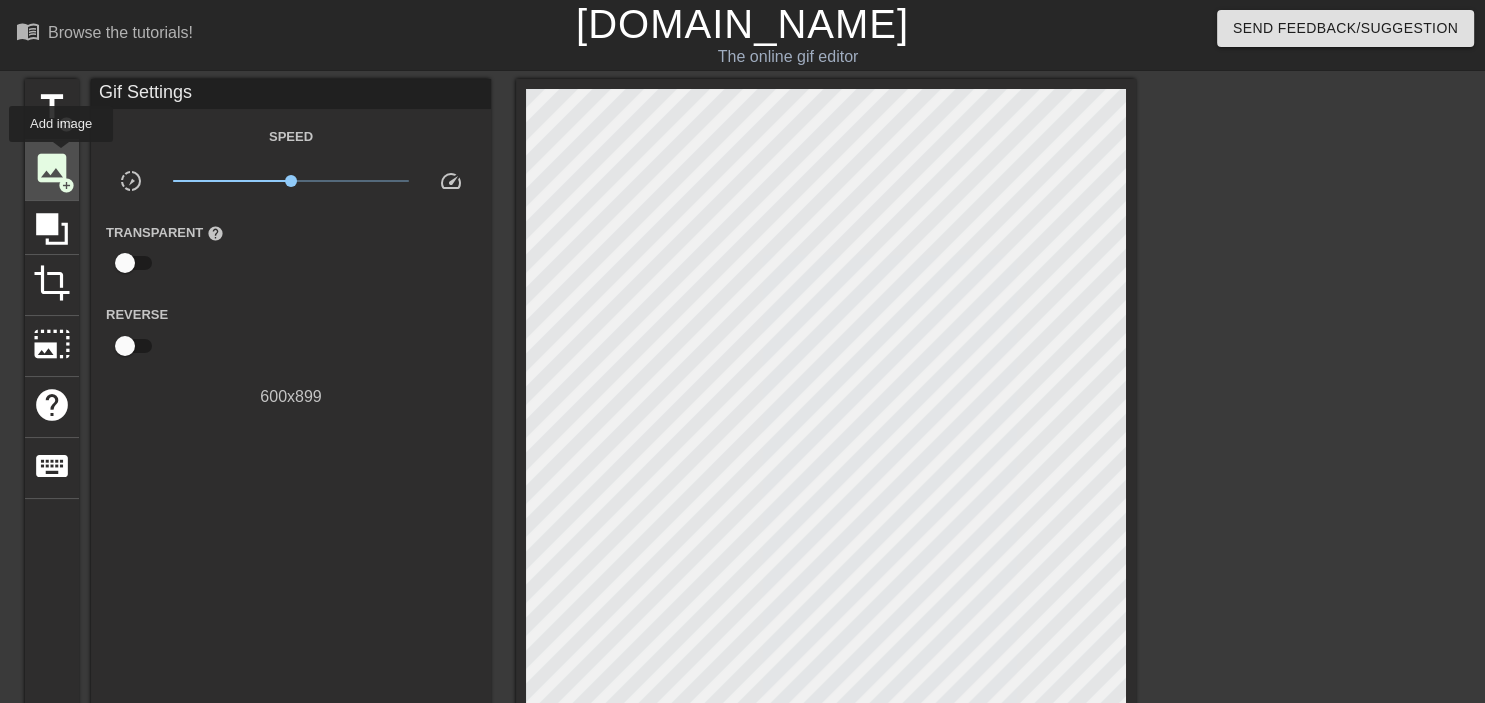 click on "image" at bounding box center (52, 168) 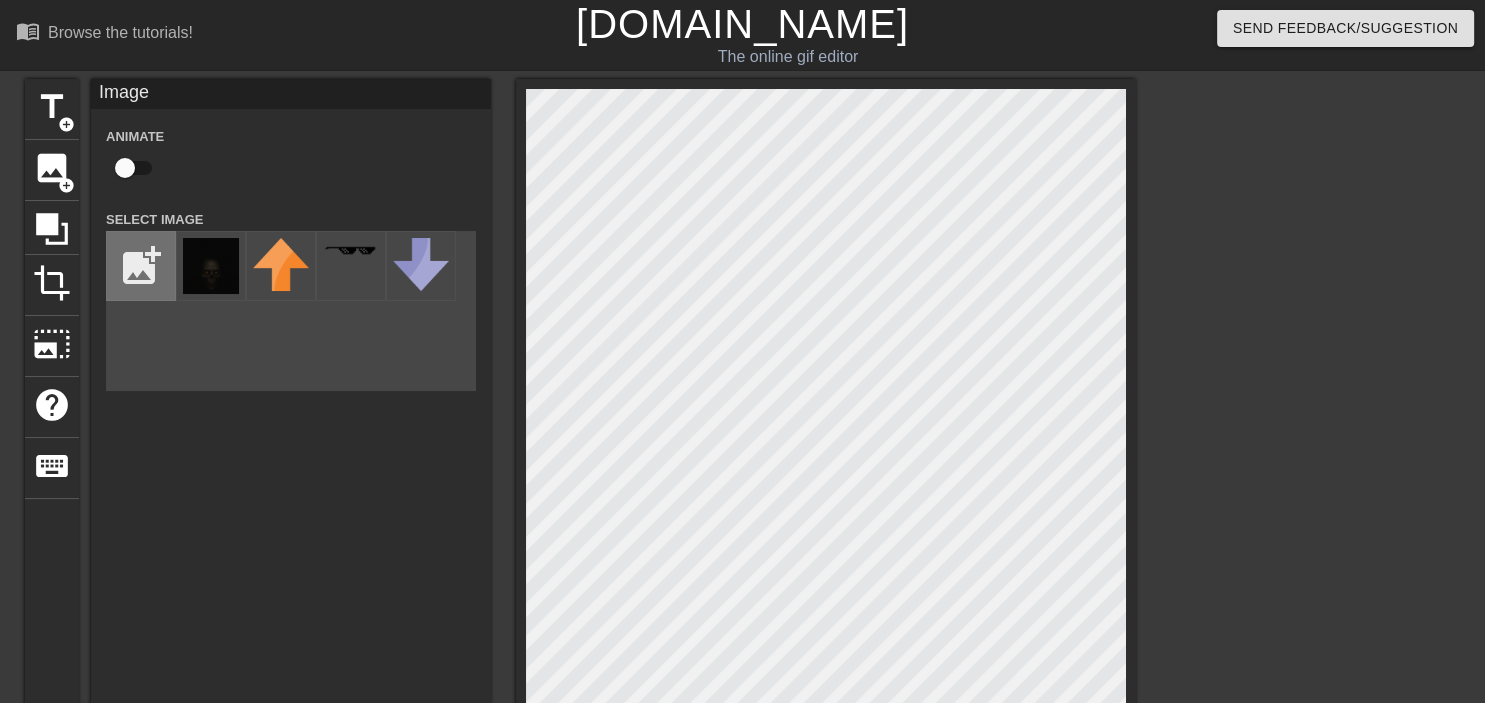 click at bounding box center (141, 266) 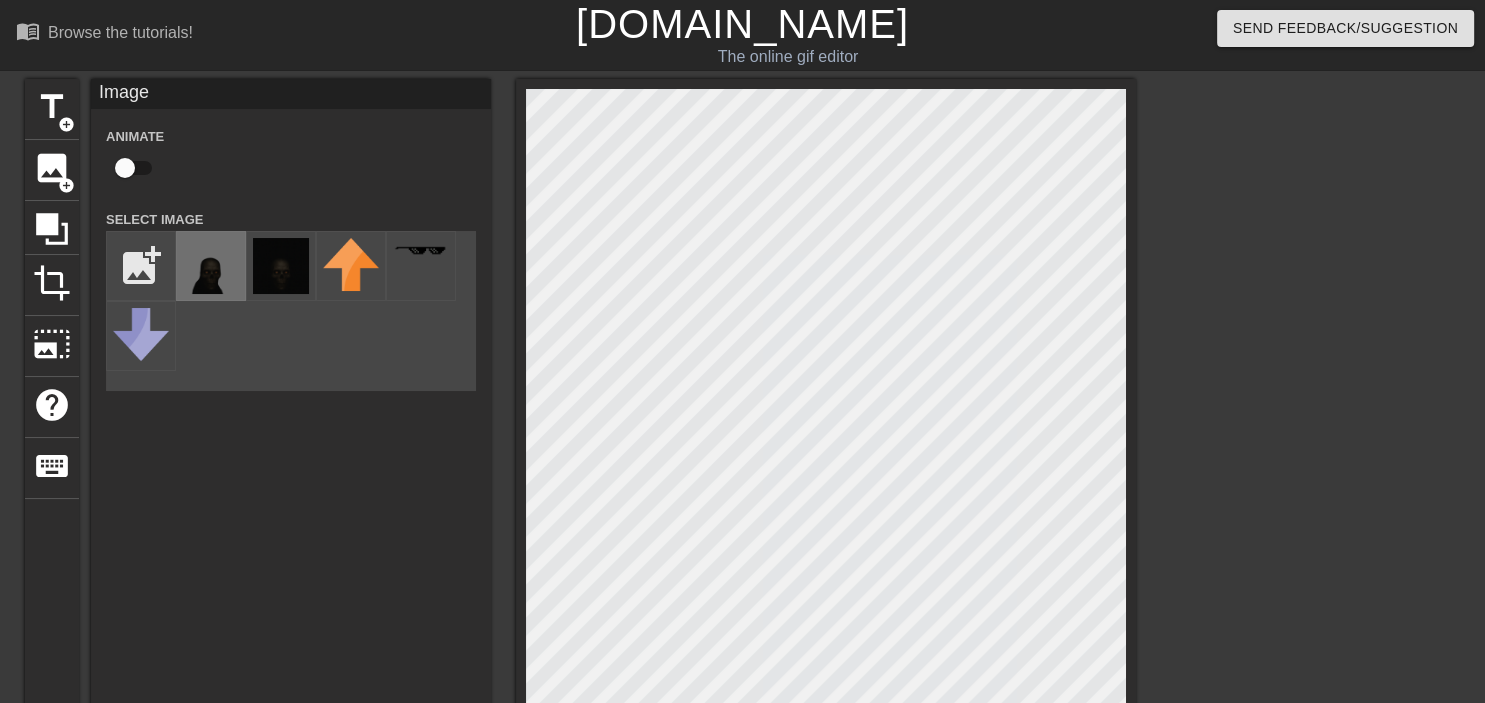 click at bounding box center [211, 266] 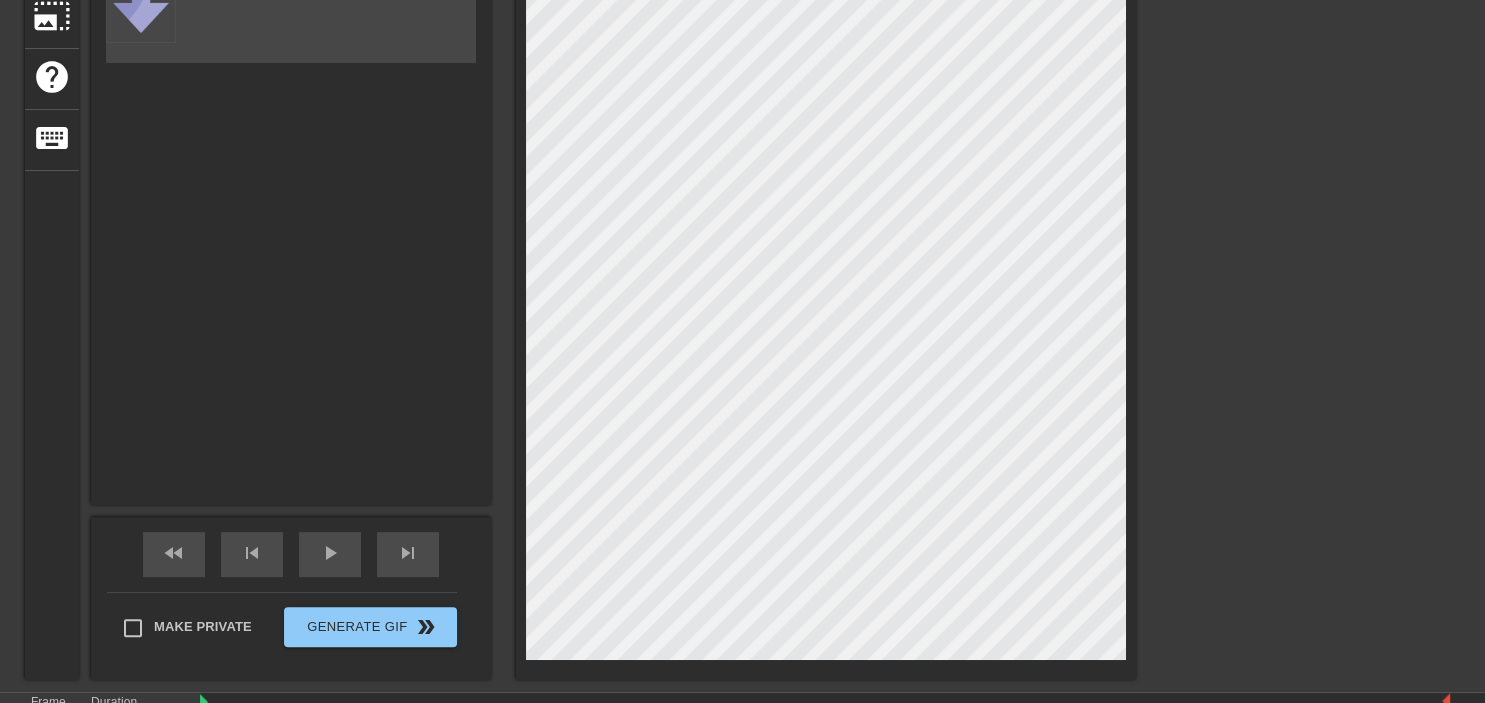 scroll, scrollTop: 427, scrollLeft: 0, axis: vertical 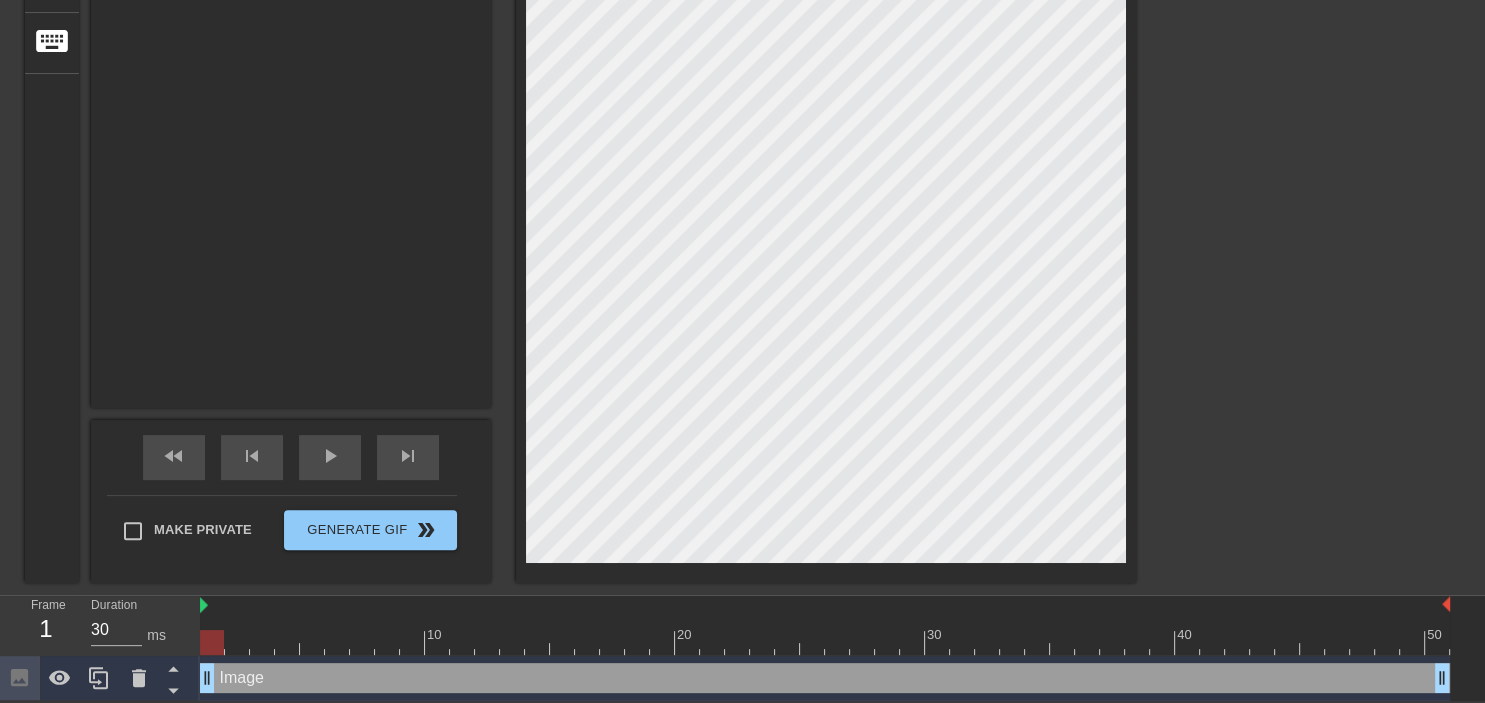 click on "Image Animate Select Image add_photo_alternate" at bounding box center (291, 31) 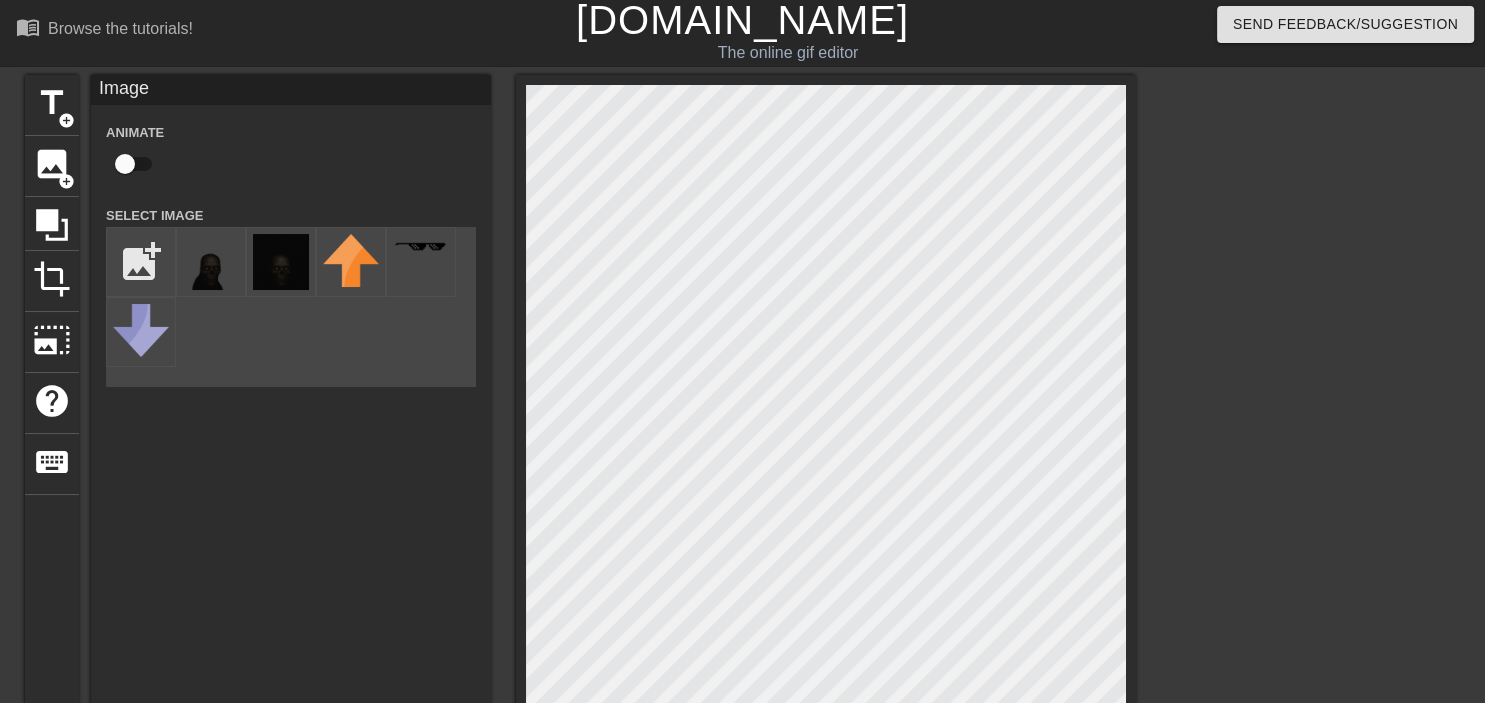 scroll, scrollTop: 427, scrollLeft: 0, axis: vertical 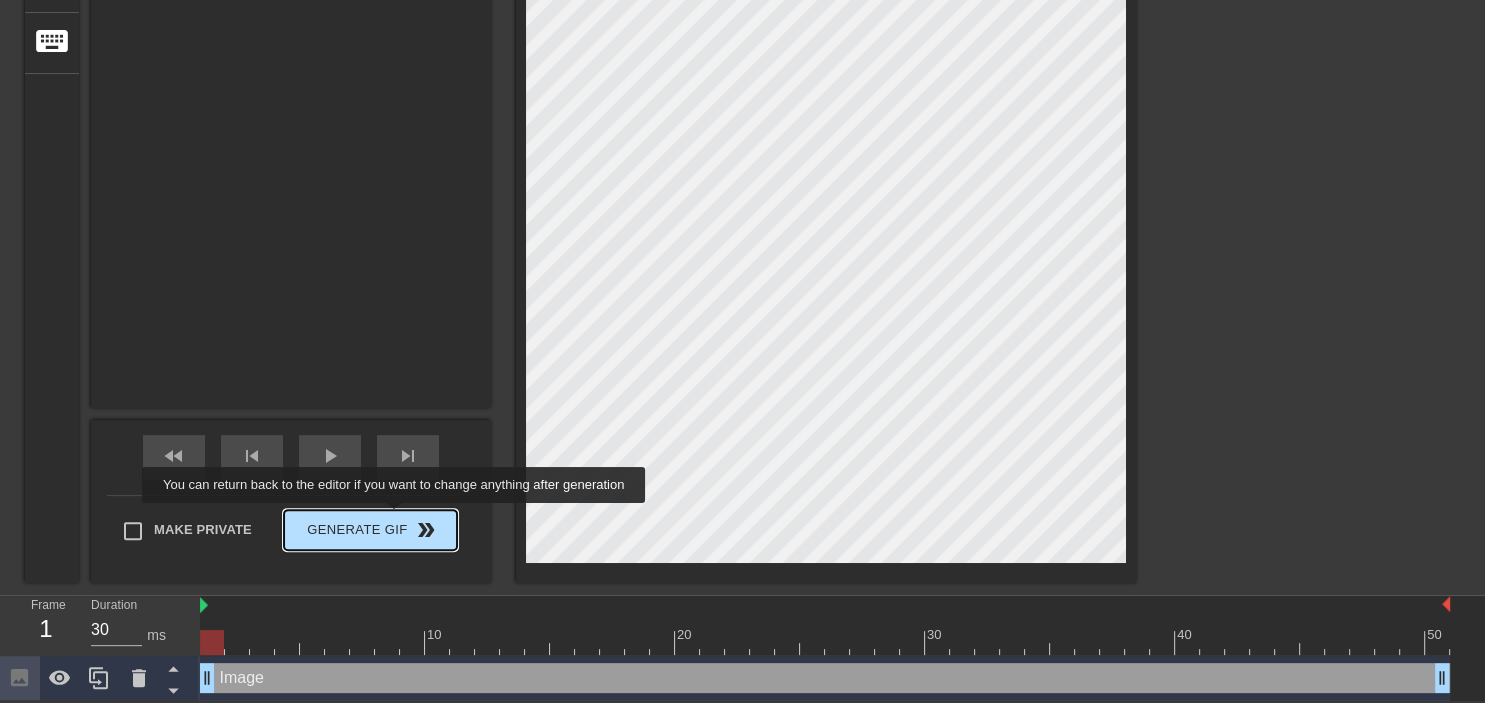 click on "Generate Gif double_arrow" at bounding box center [370, 530] 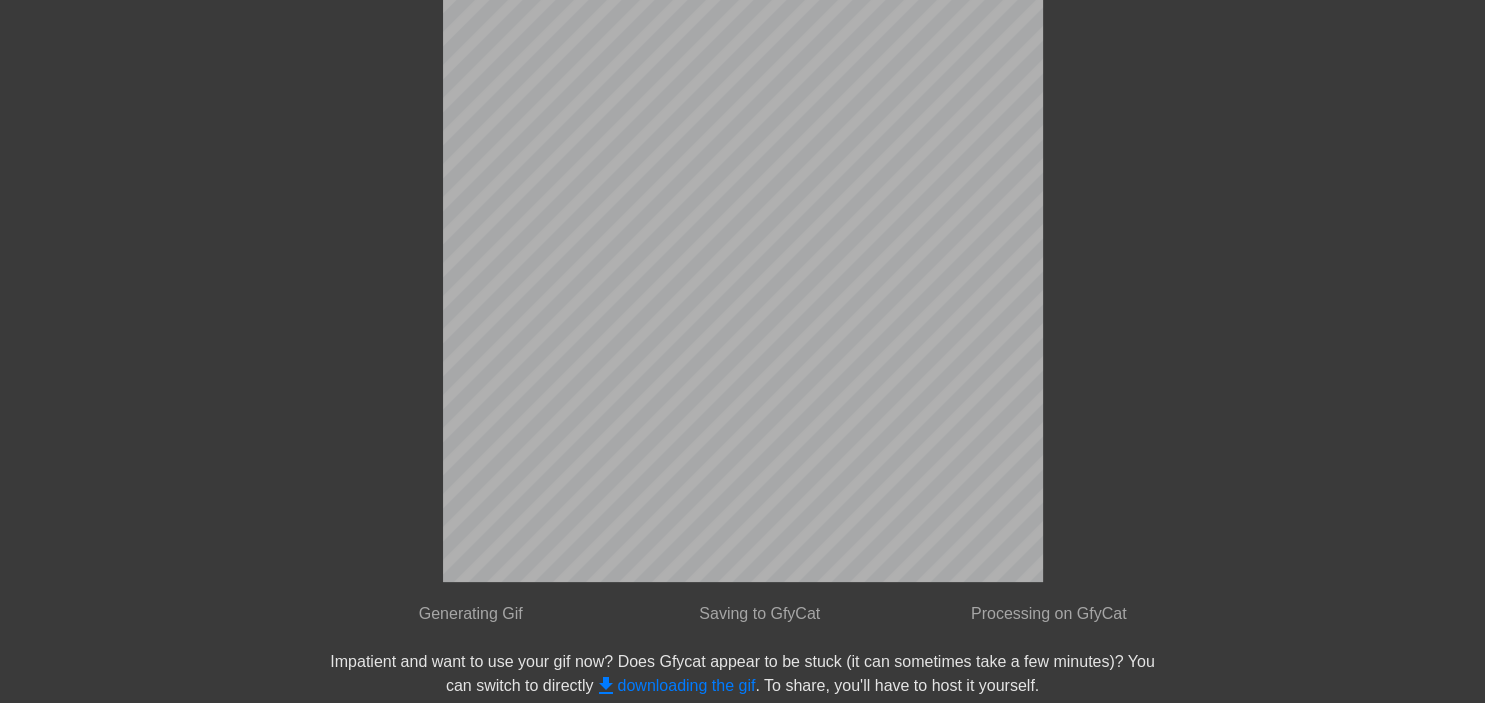 scroll, scrollTop: 0, scrollLeft: 0, axis: both 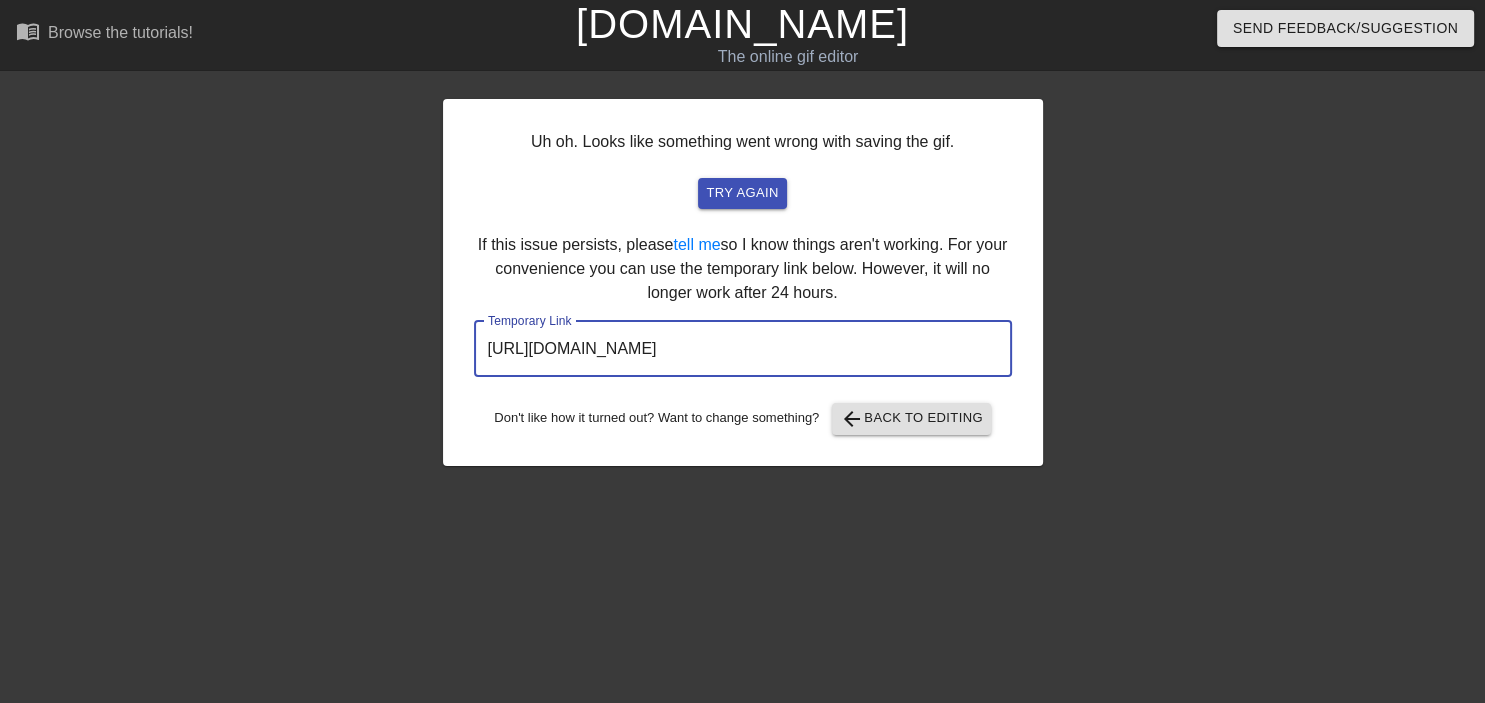 click on "https://www.gifntext.com/temp_generations/K8otTilO.gif" at bounding box center [743, 349] 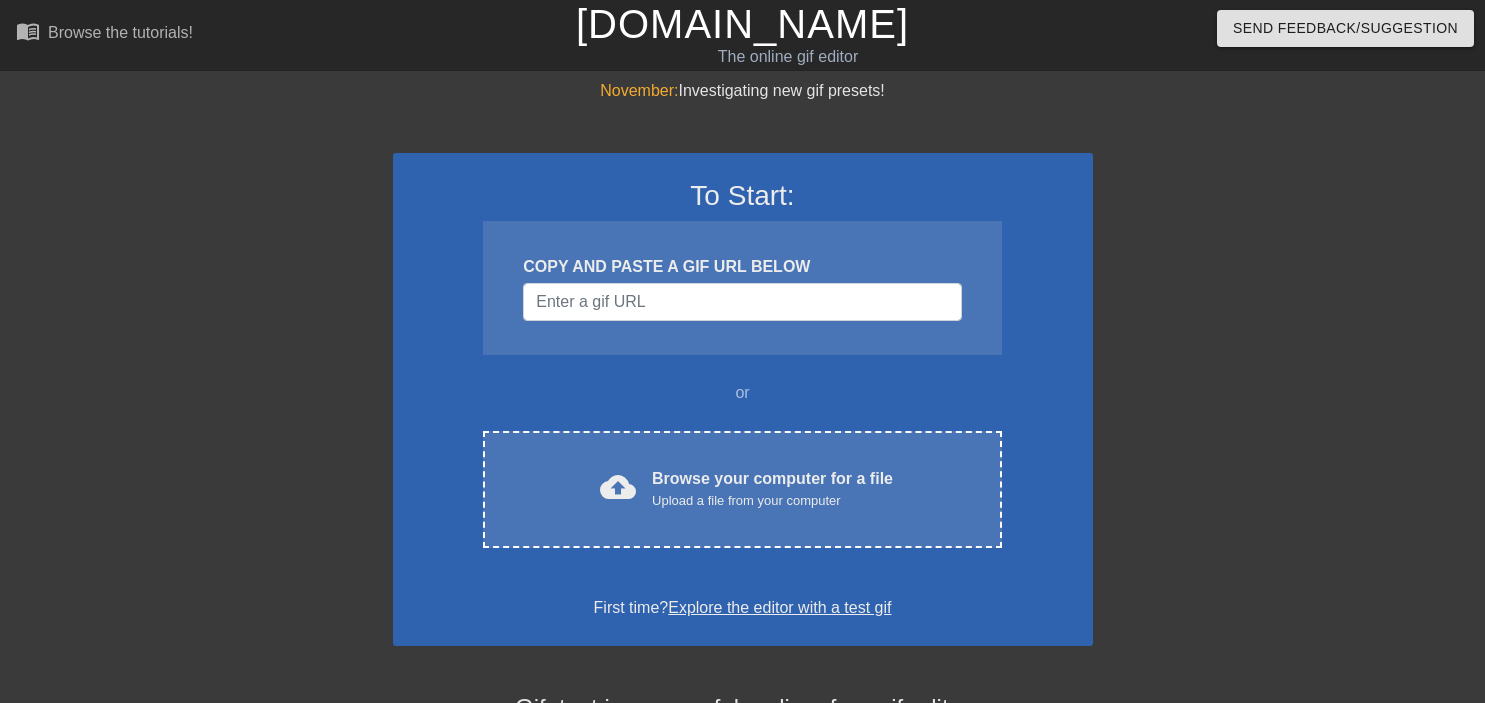 scroll, scrollTop: 0, scrollLeft: 0, axis: both 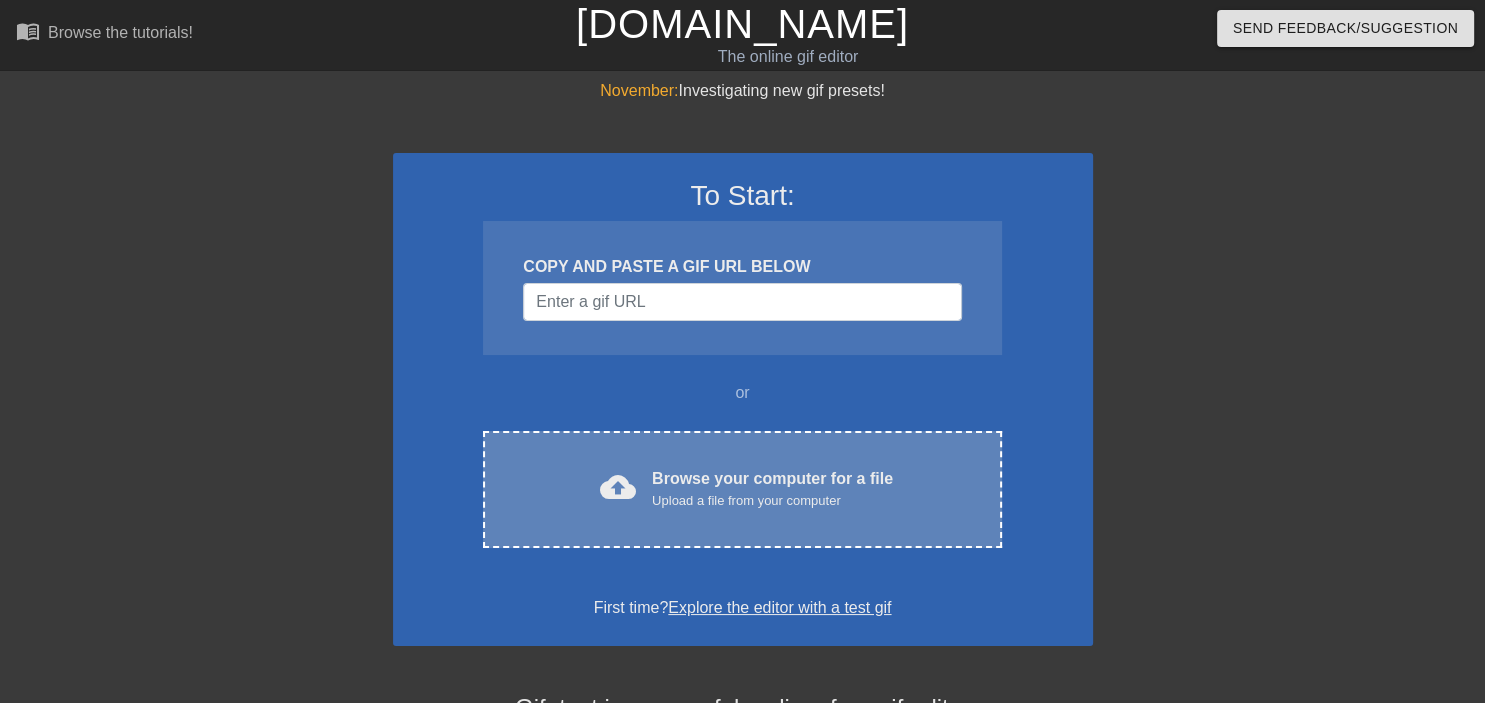 click on "Browse your computer for a file Upload a file from your computer" at bounding box center [772, 489] 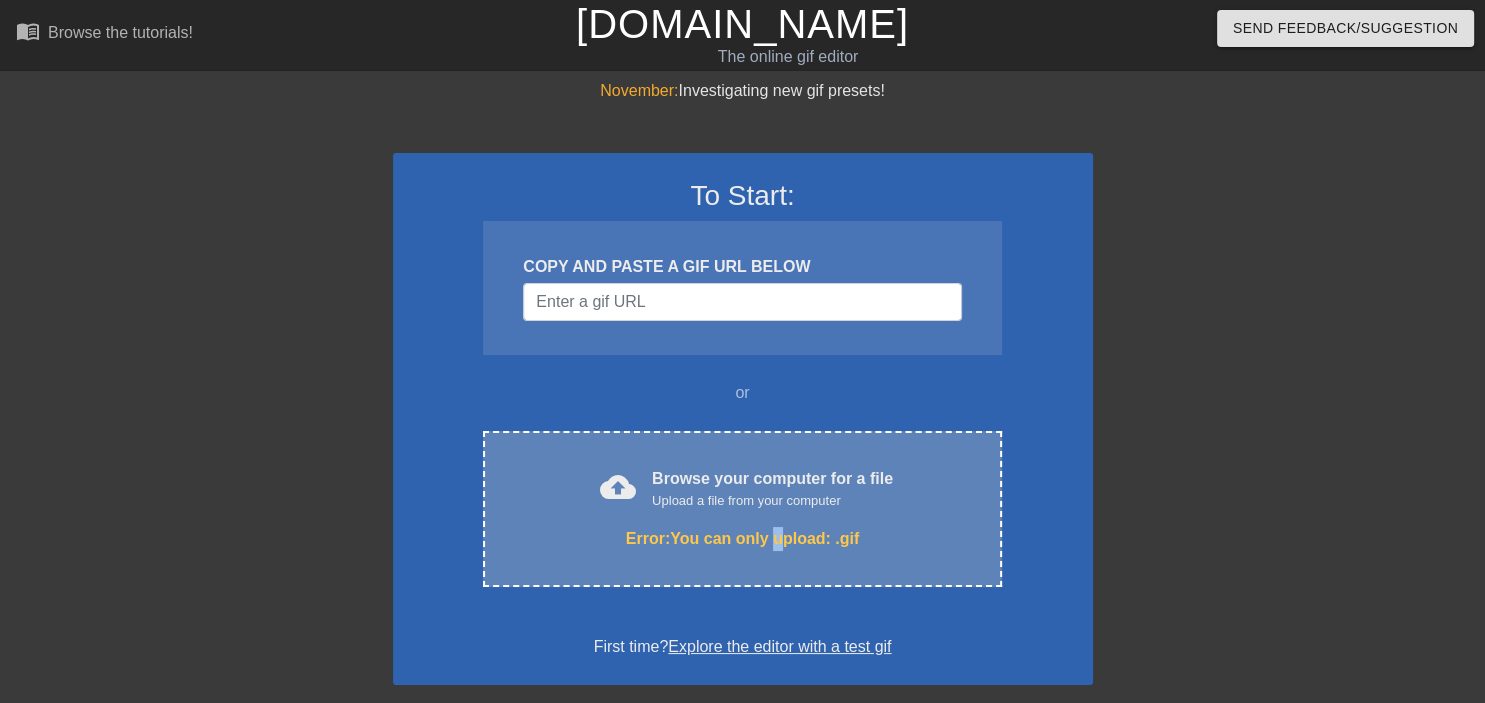click on "cloud_upload Browse your computer for a file Upload a file from your computer Error:  You can only upload: .gif Choose files" at bounding box center (742, 509) 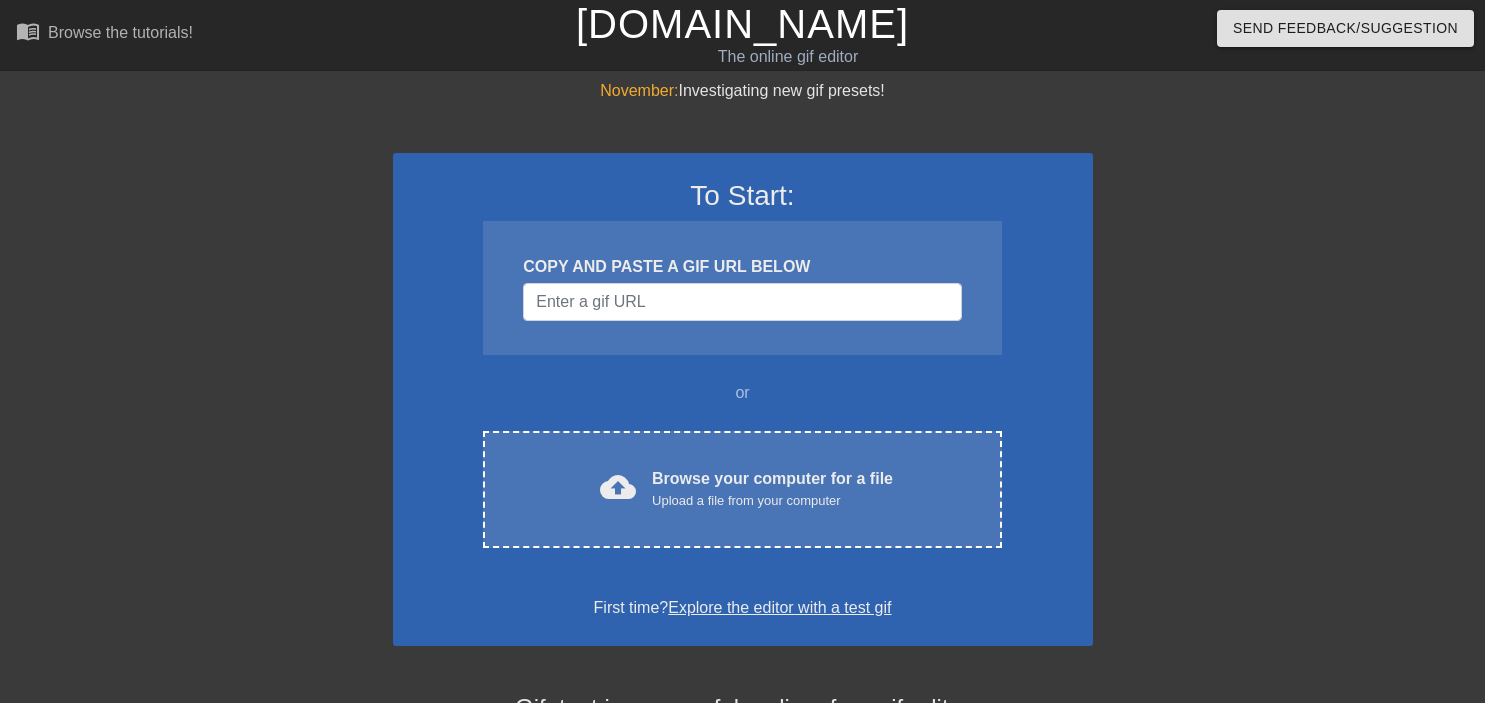 scroll, scrollTop: 0, scrollLeft: 0, axis: both 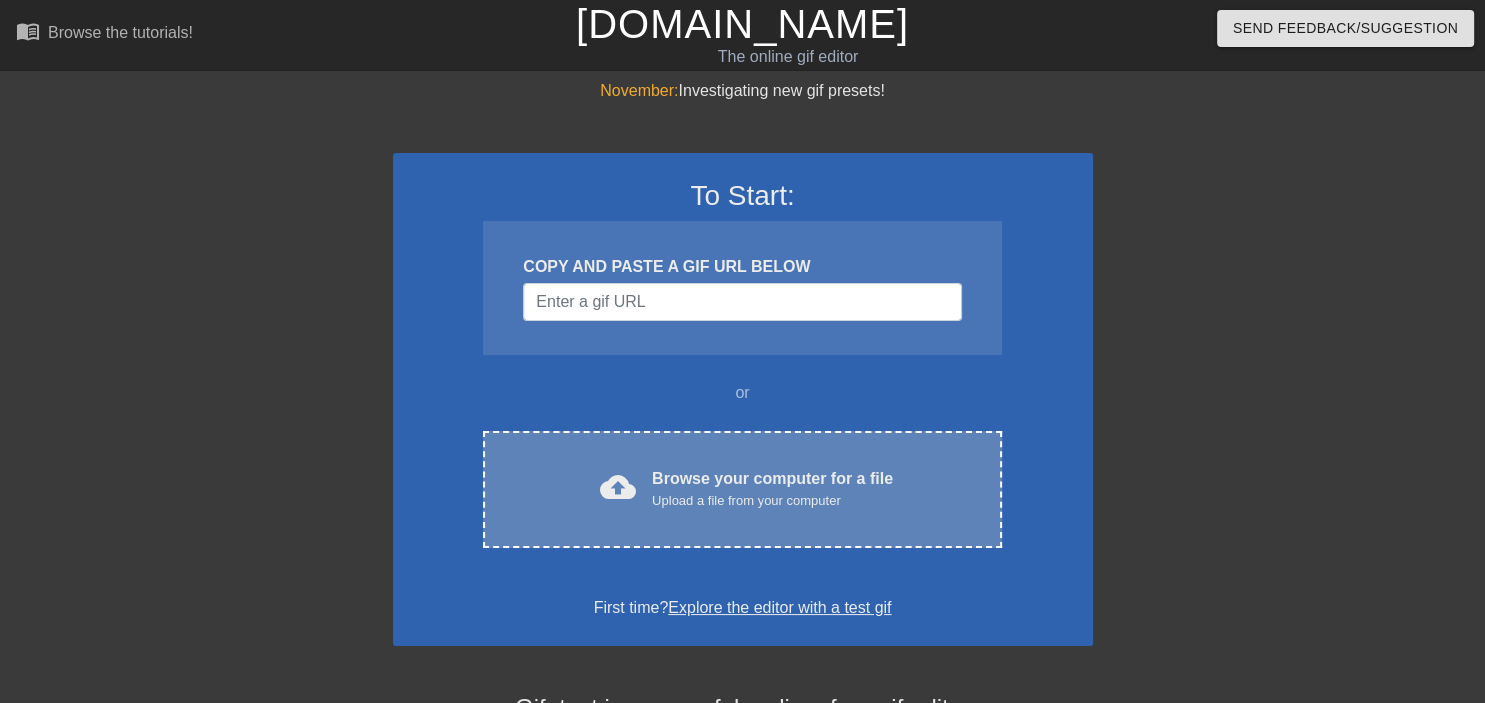 click on "Upload a file from your computer" at bounding box center [772, 501] 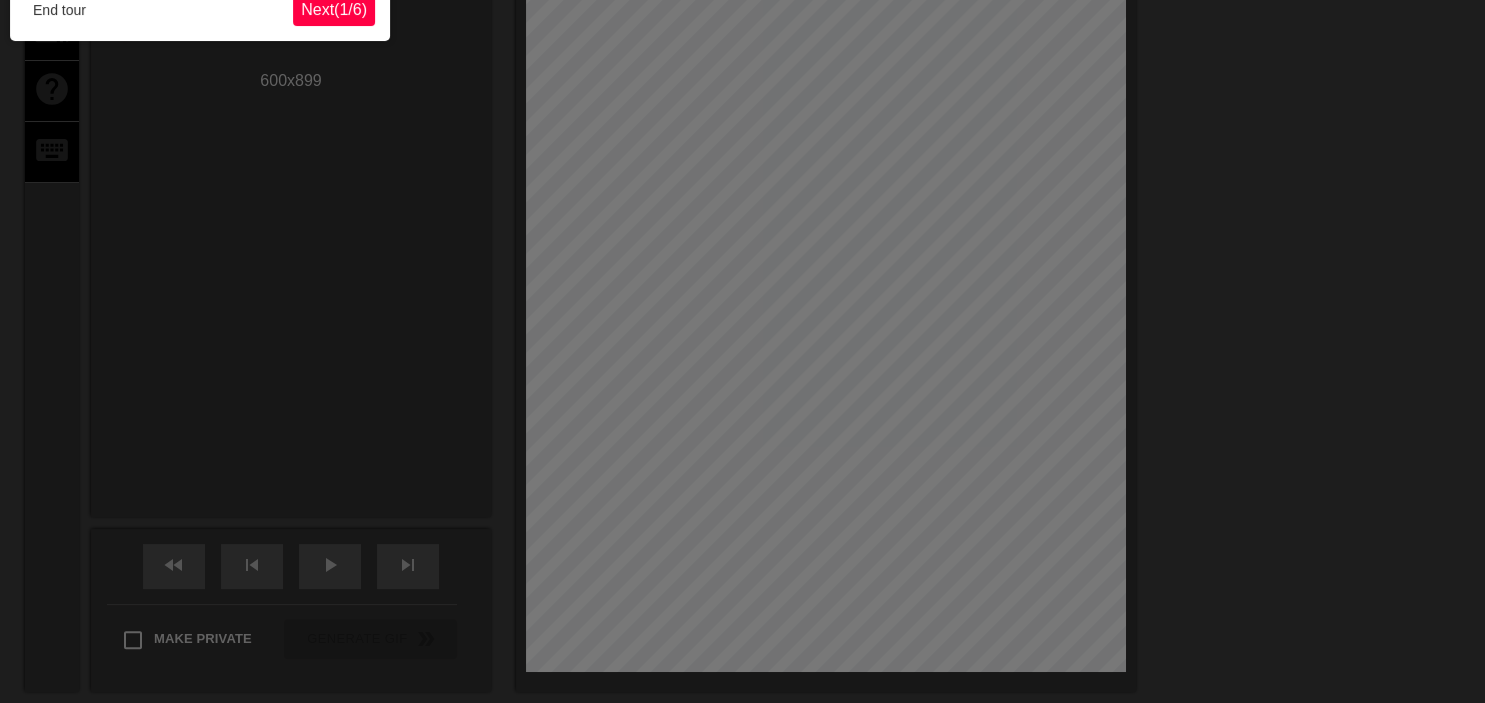 scroll, scrollTop: 48, scrollLeft: 0, axis: vertical 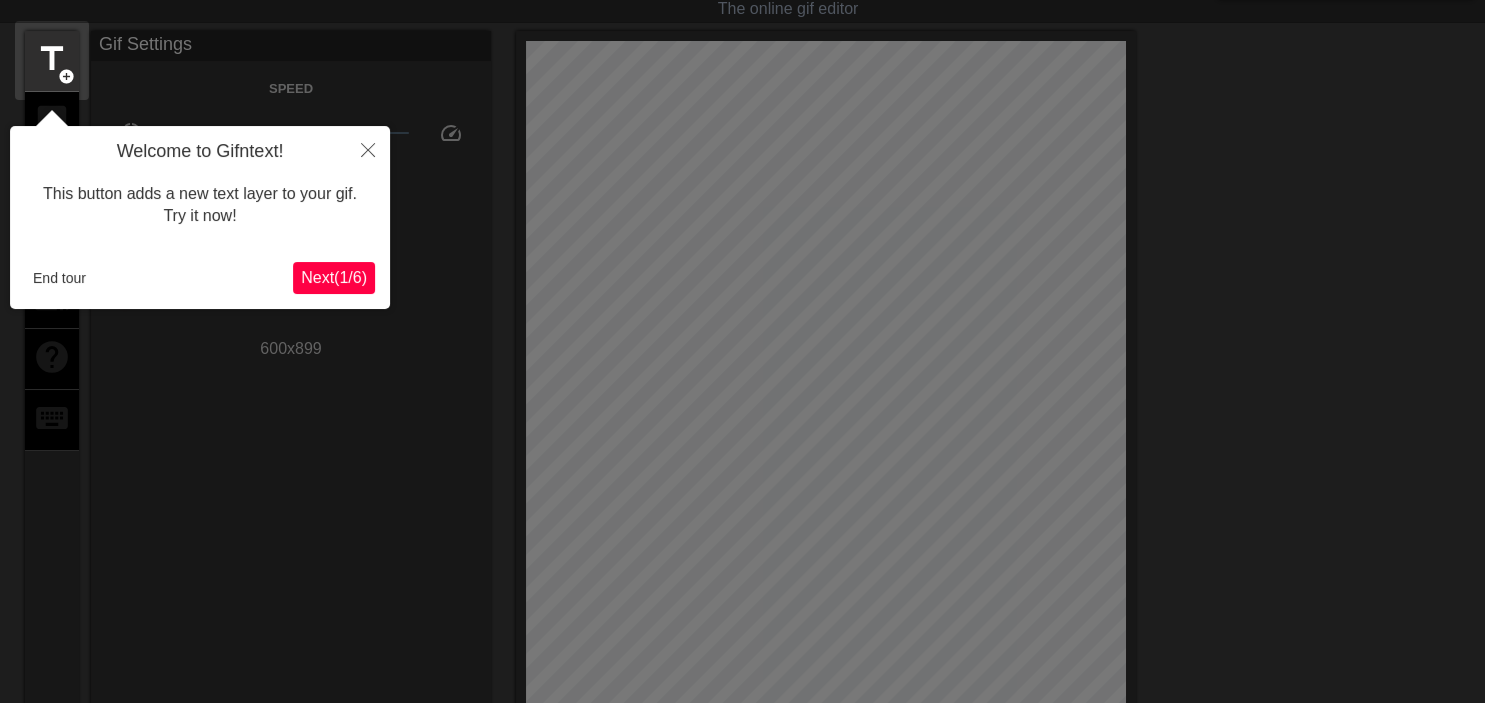 click on "Next  ( 1 / 6 )" at bounding box center (334, 277) 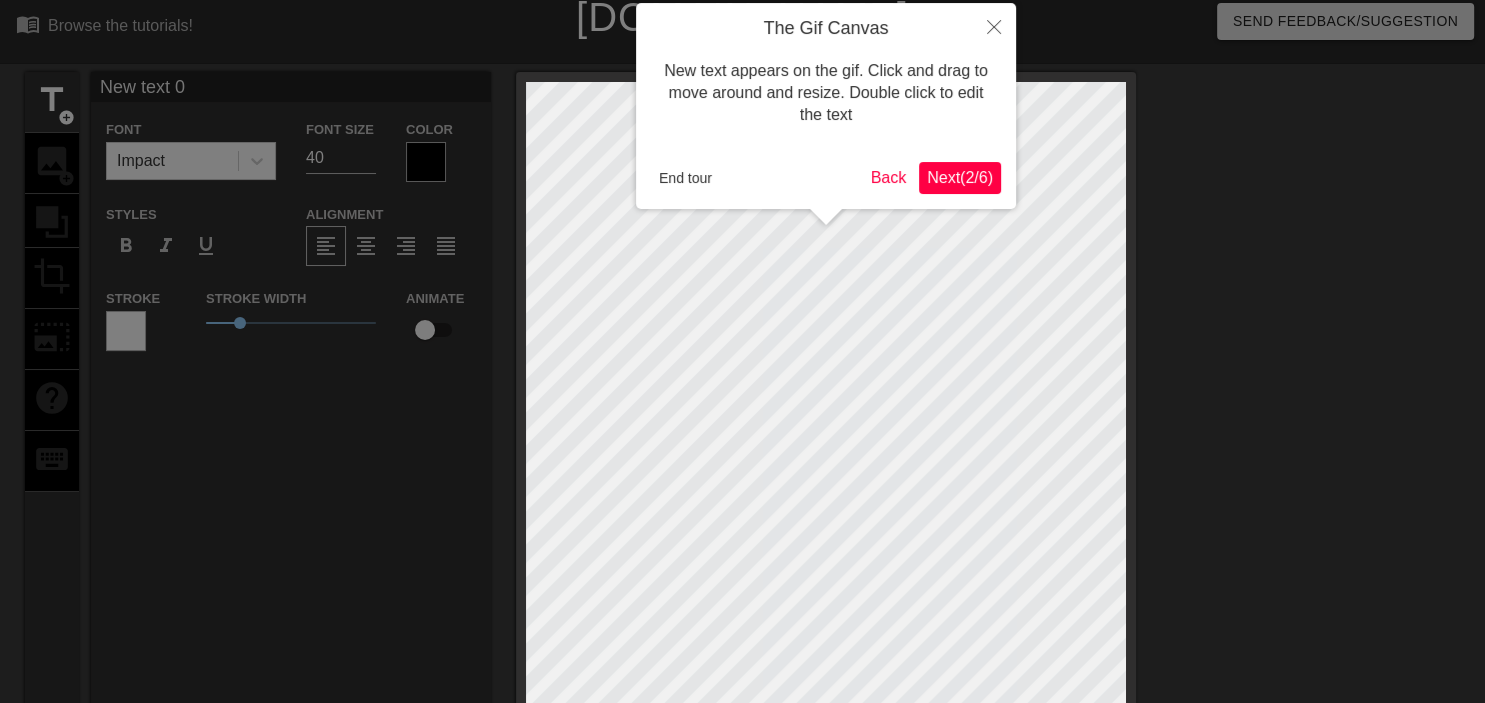 scroll, scrollTop: 0, scrollLeft: 0, axis: both 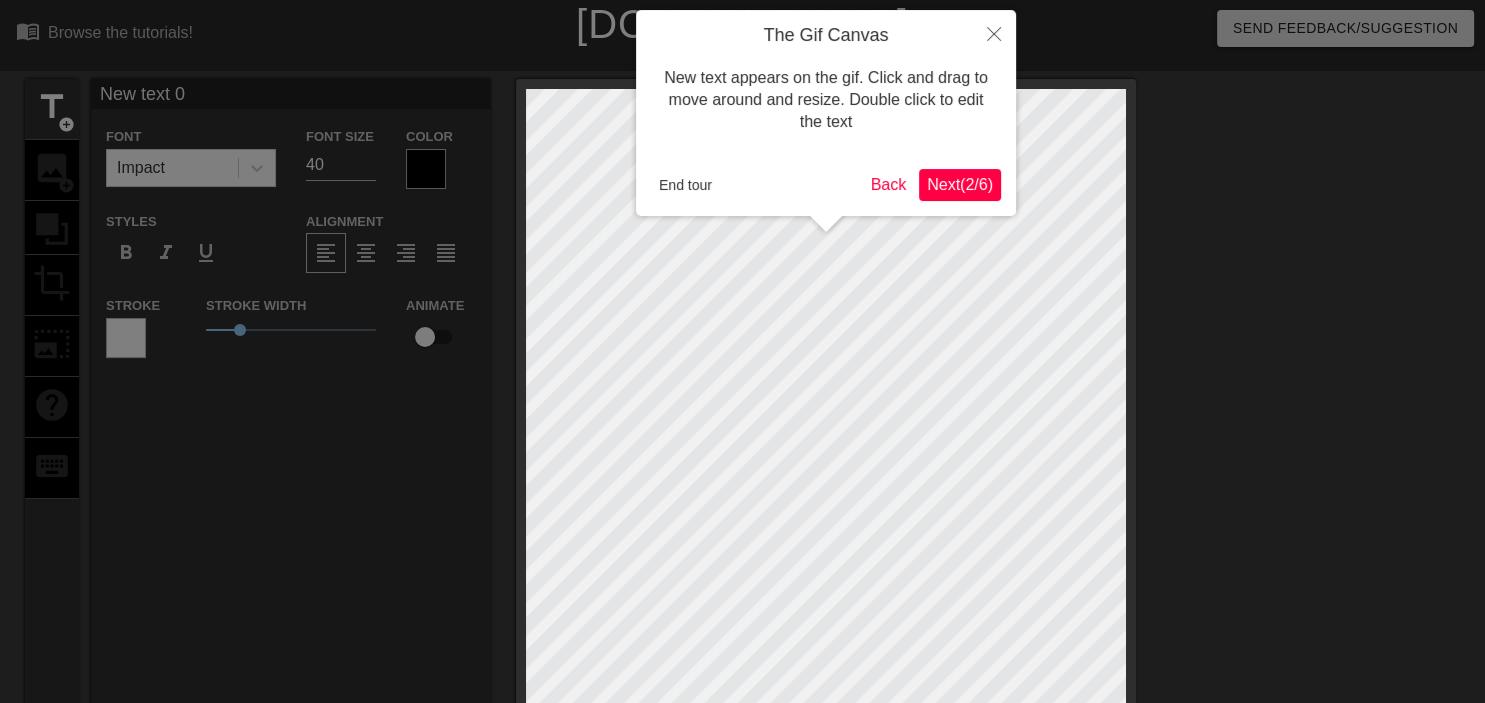 click on "Next  ( 2 / 6 )" at bounding box center [960, 184] 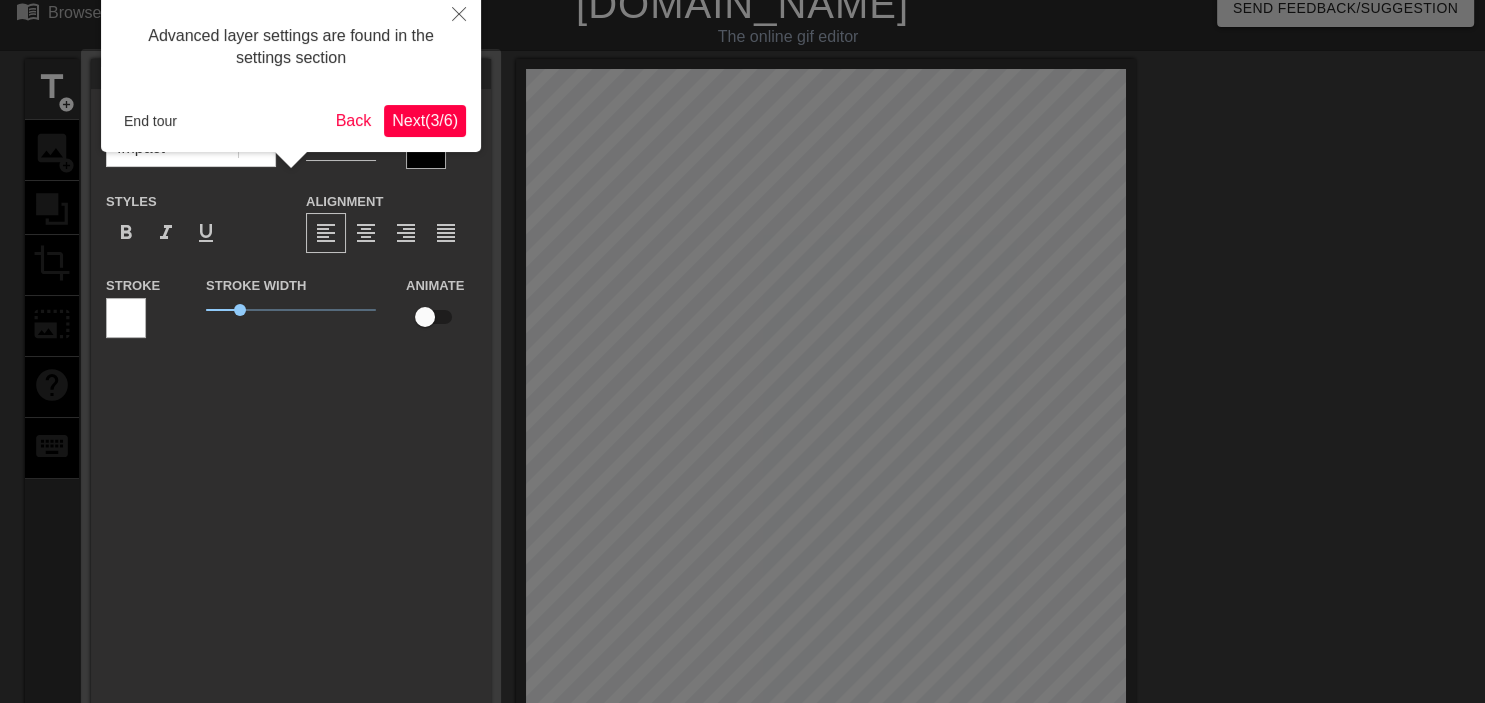 scroll, scrollTop: 0, scrollLeft: 0, axis: both 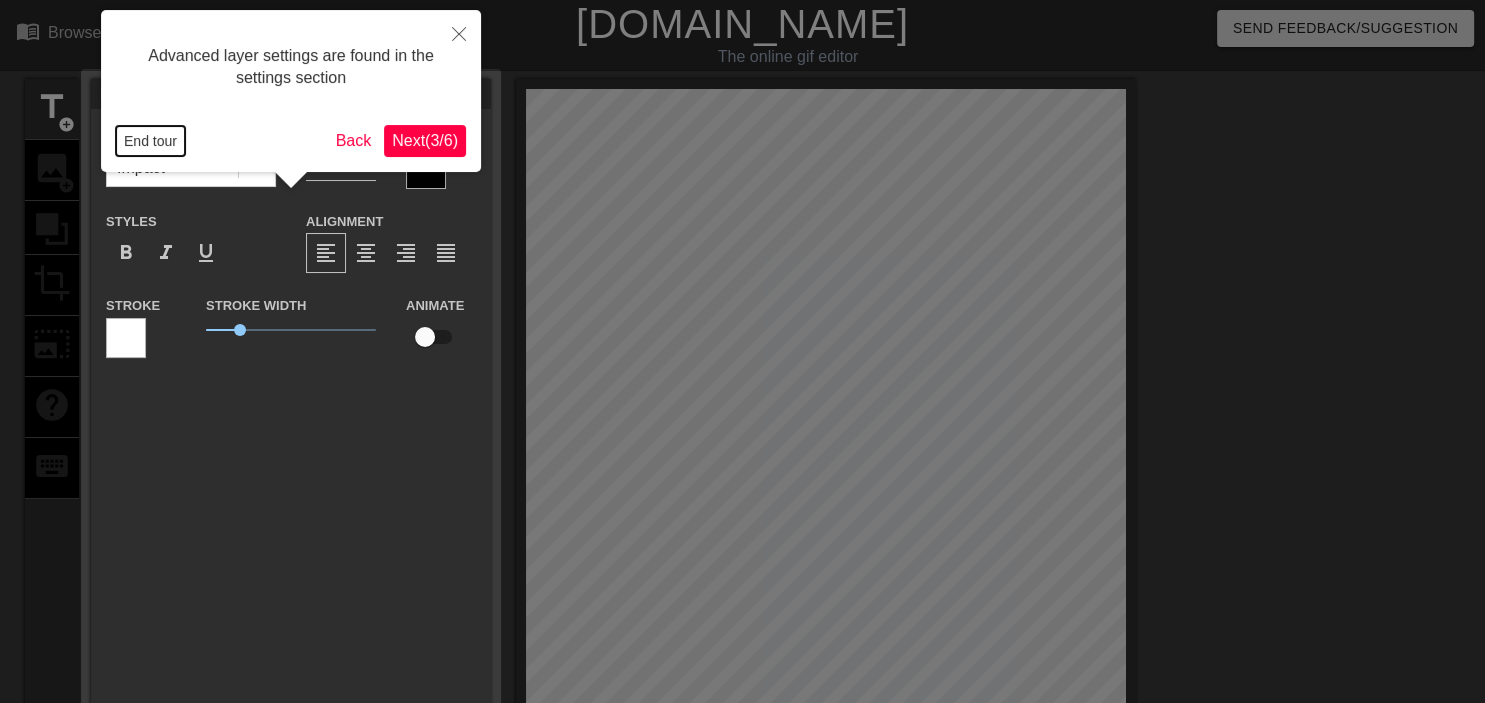 click on "End tour" at bounding box center (150, 141) 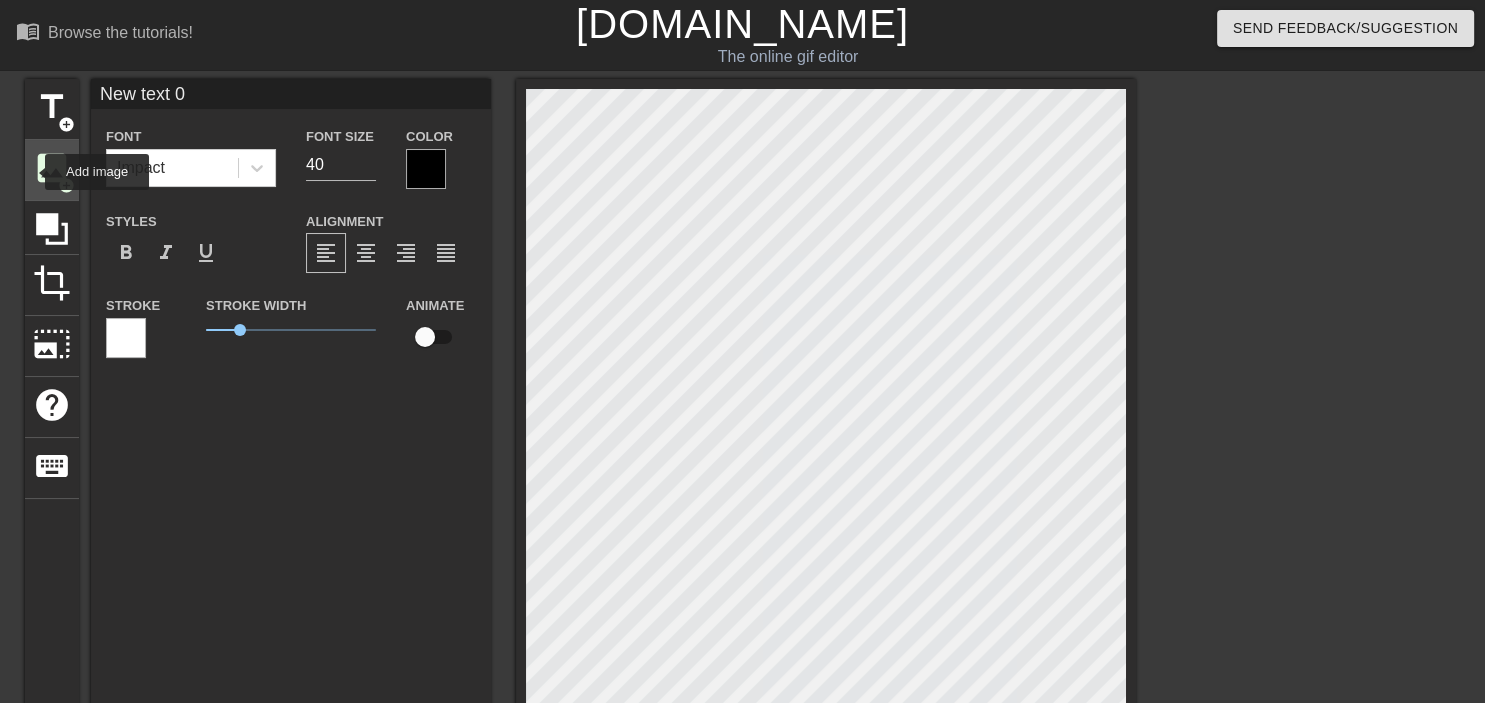 click on "image add_circle" at bounding box center [52, 170] 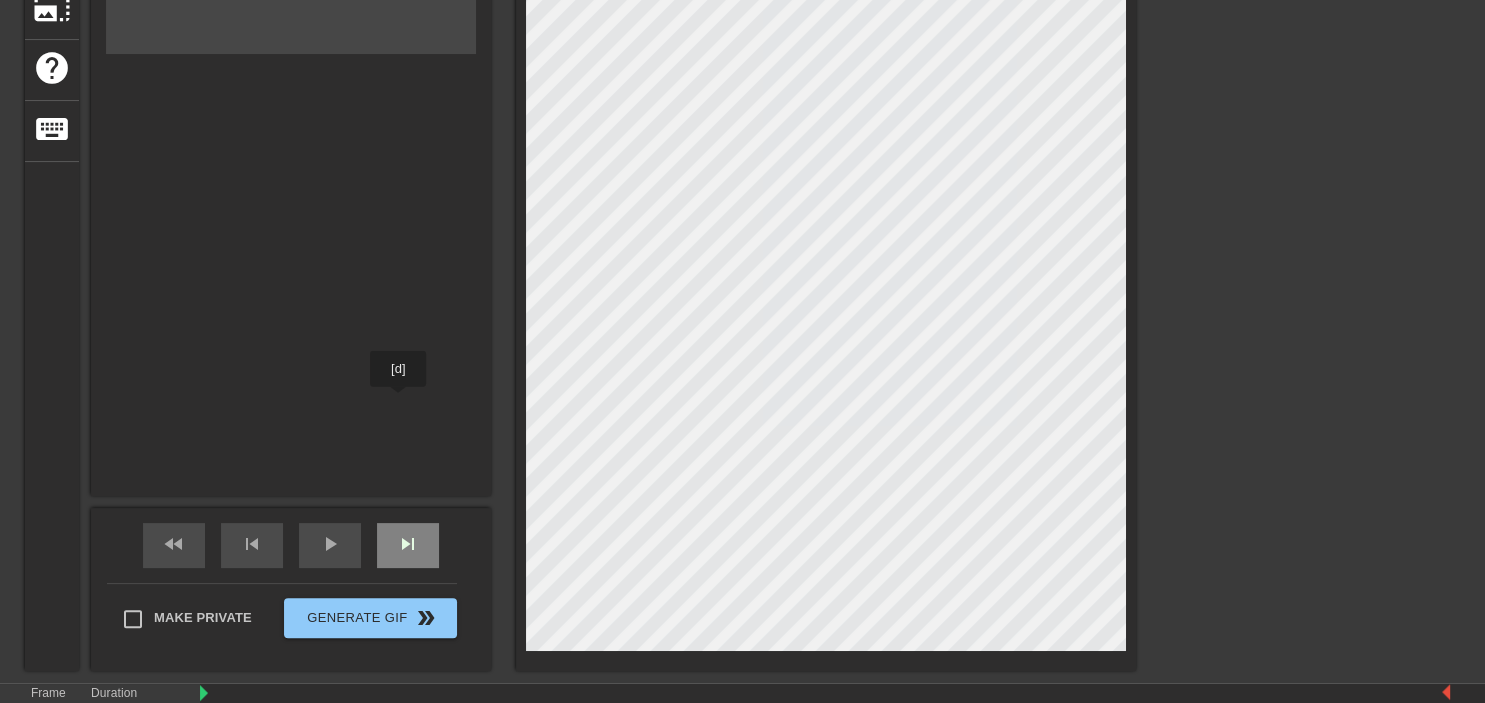 scroll, scrollTop: 472, scrollLeft: 0, axis: vertical 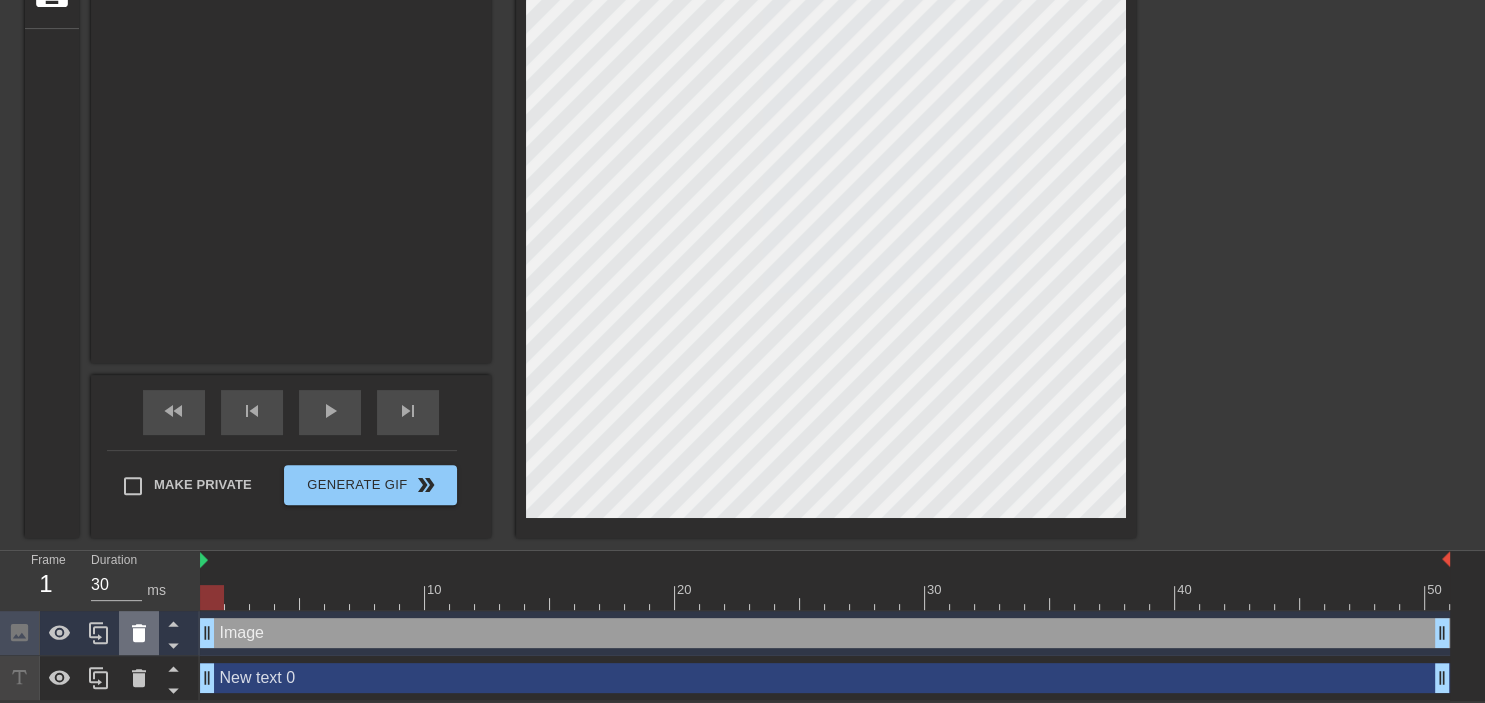 click 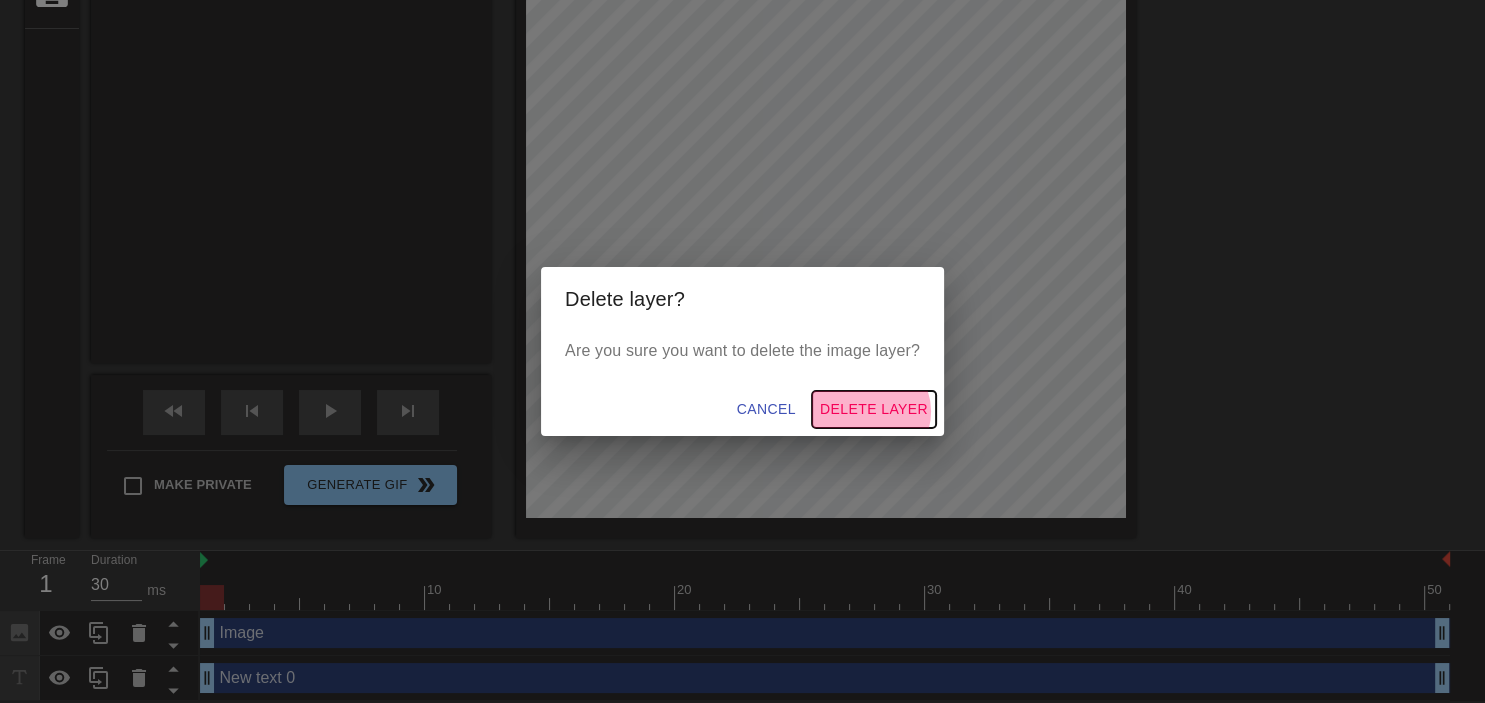 click on "Delete Layer" at bounding box center (874, 409) 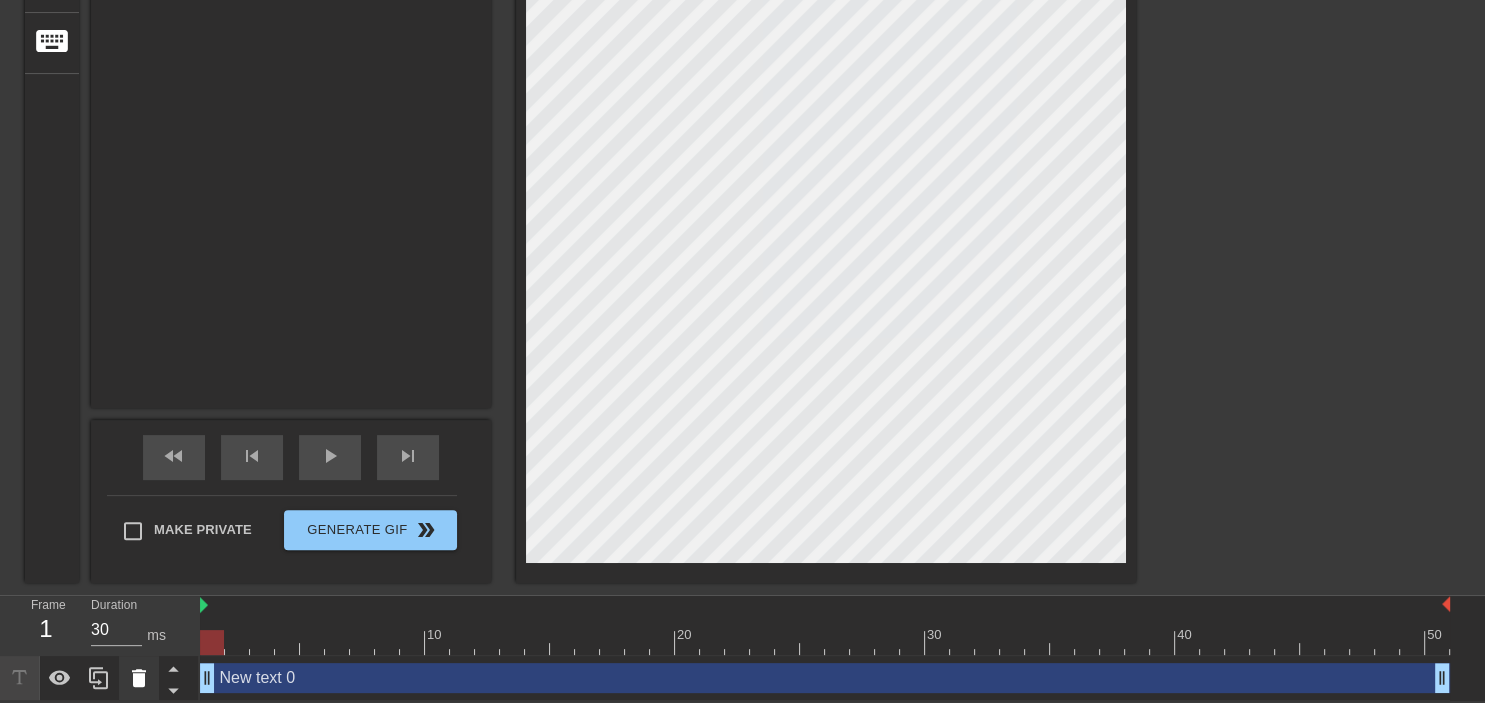 click 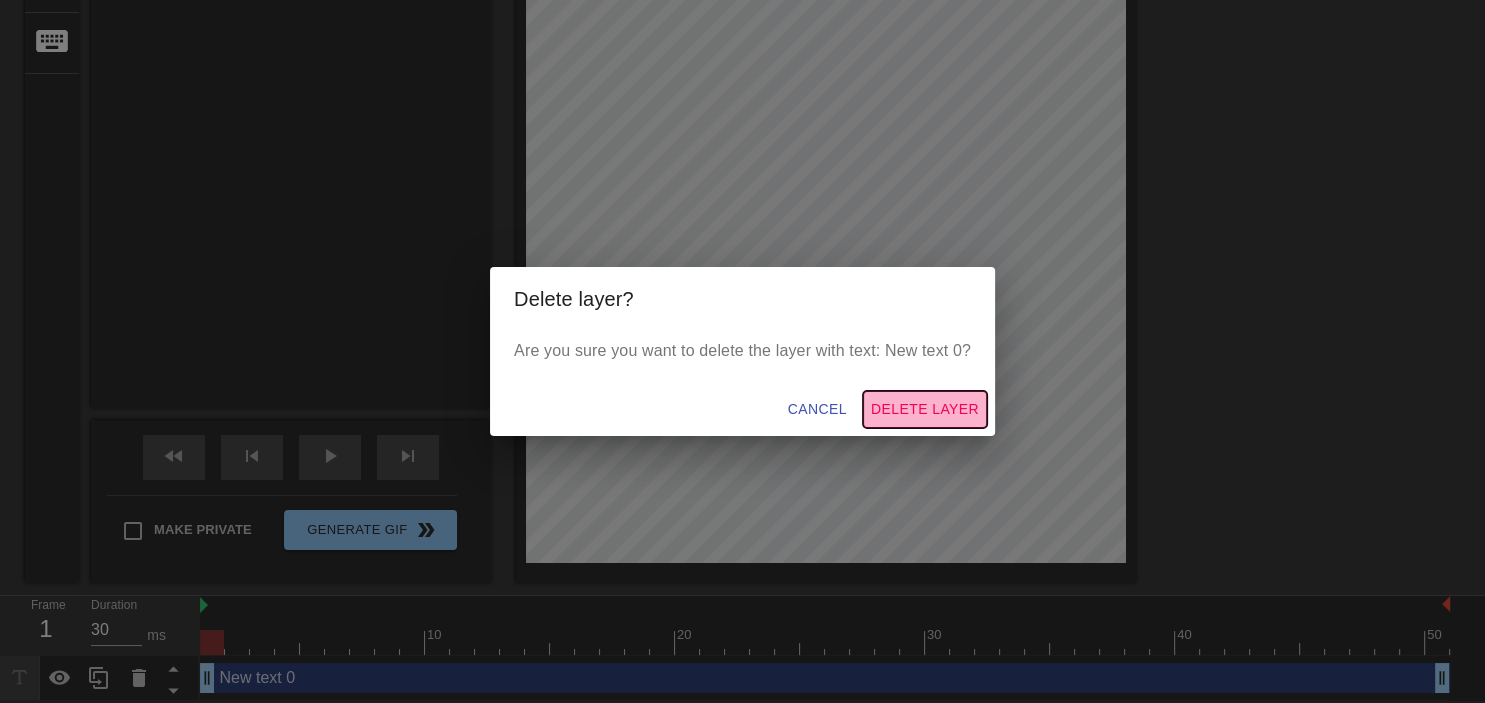click on "Delete Layer" at bounding box center (925, 409) 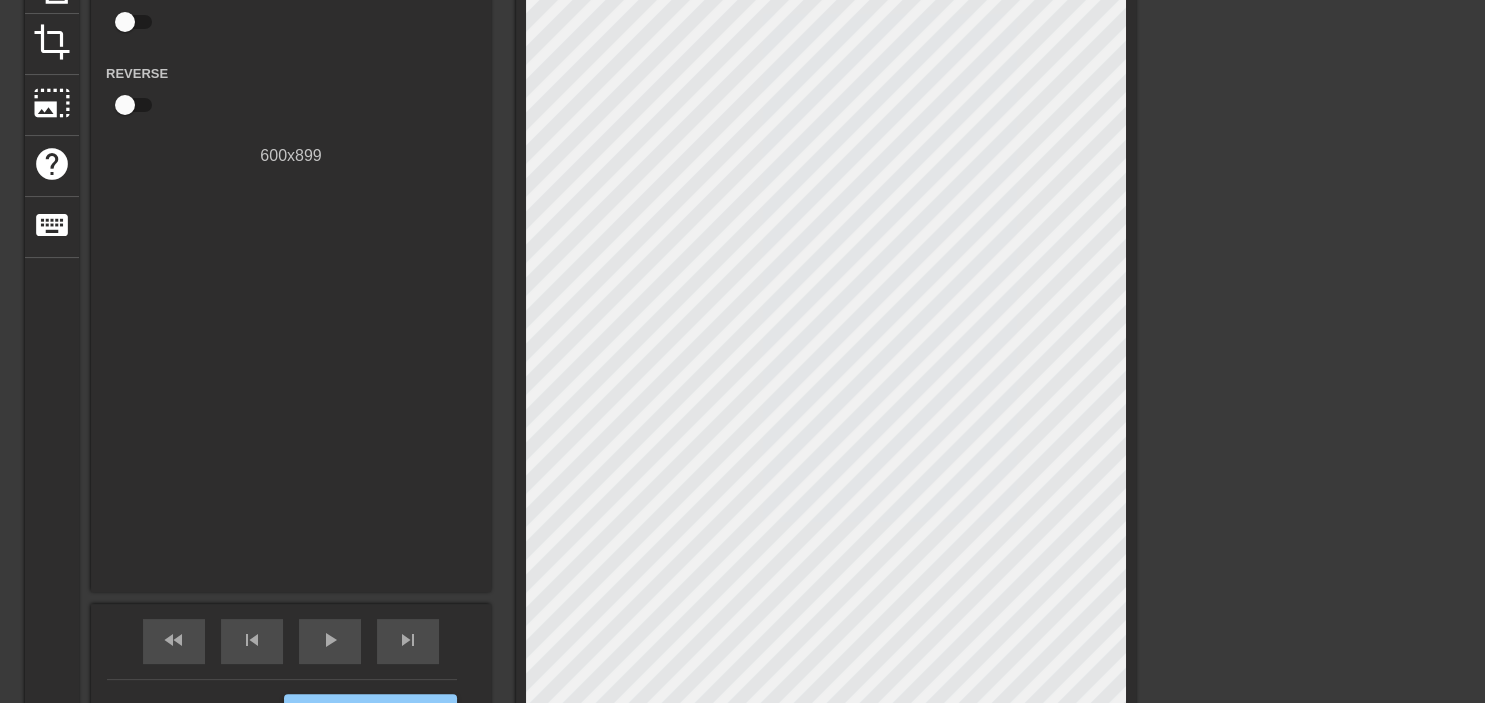 scroll, scrollTop: 4, scrollLeft: 0, axis: vertical 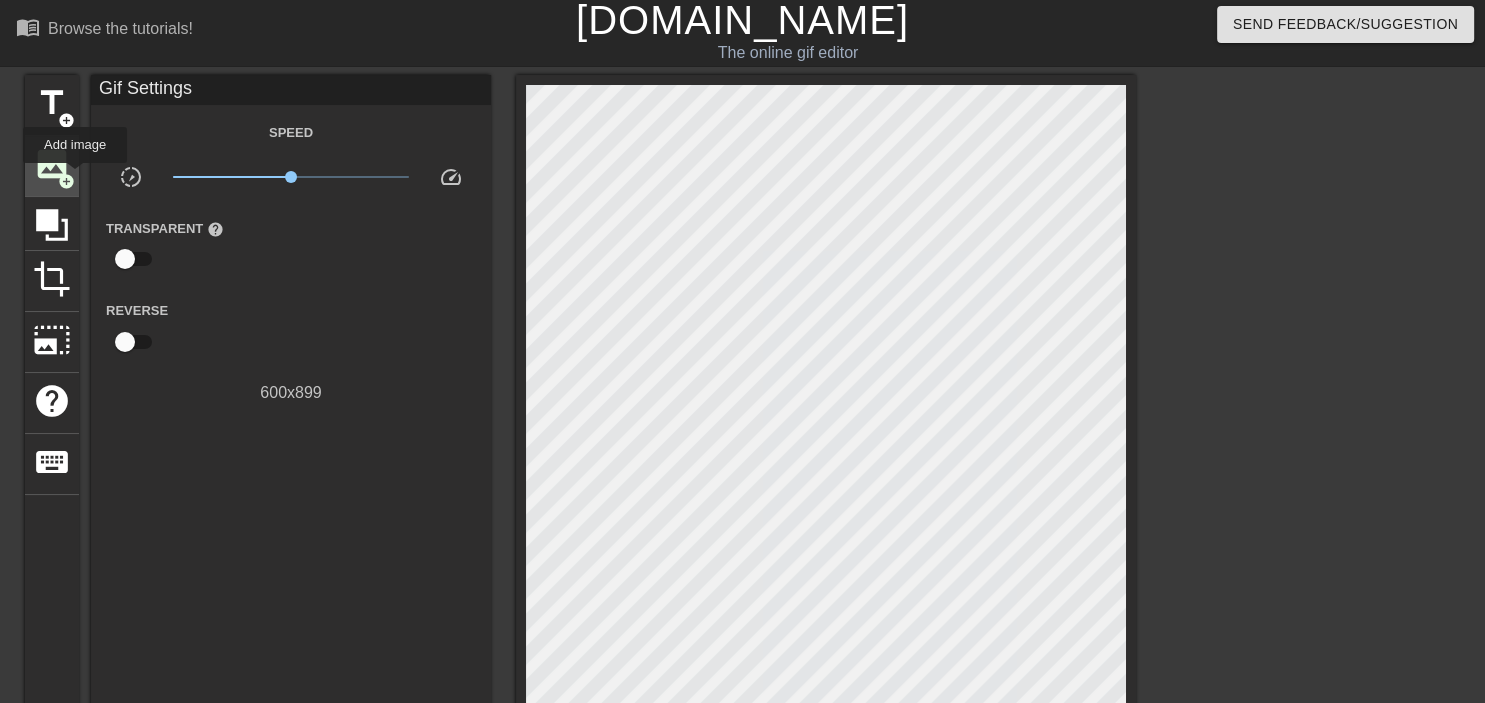 click on "image add_circle" at bounding box center [52, 166] 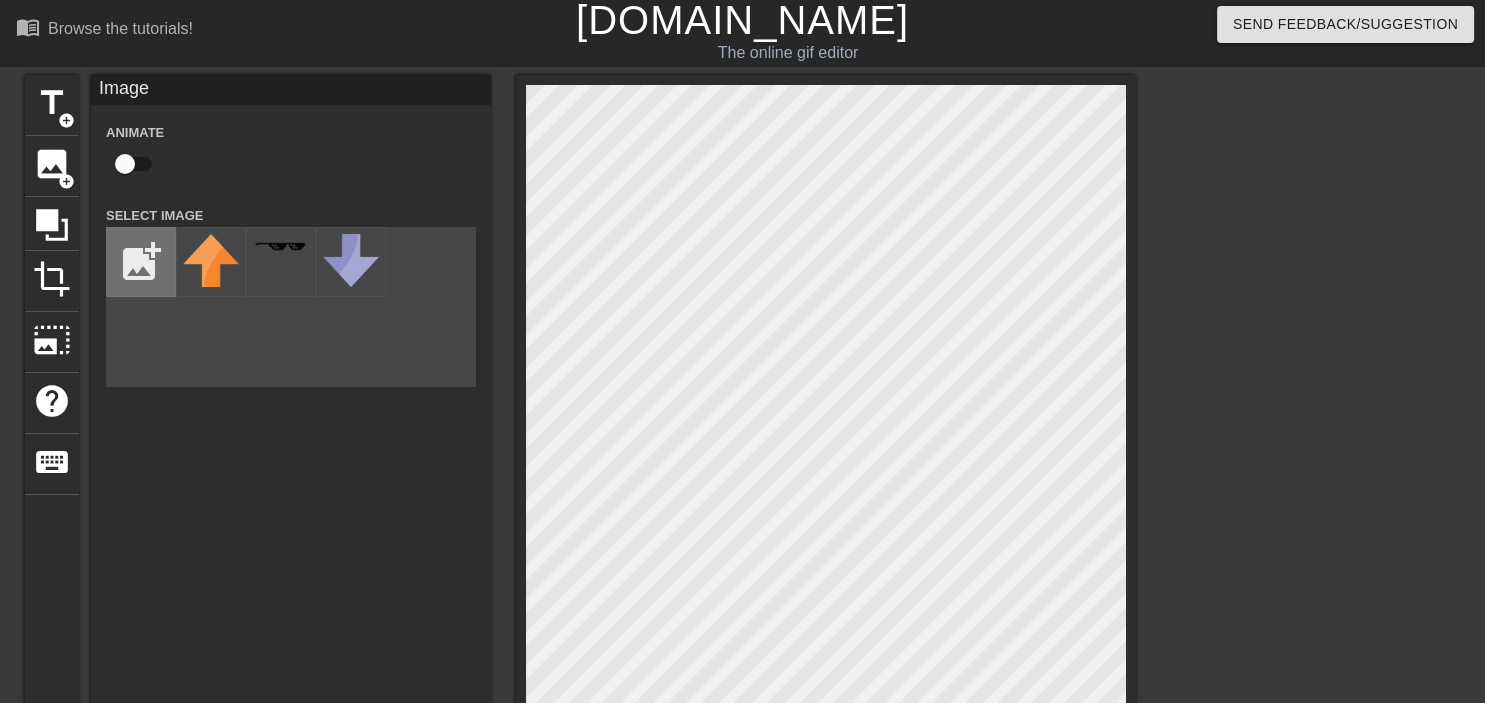 click at bounding box center (141, 262) 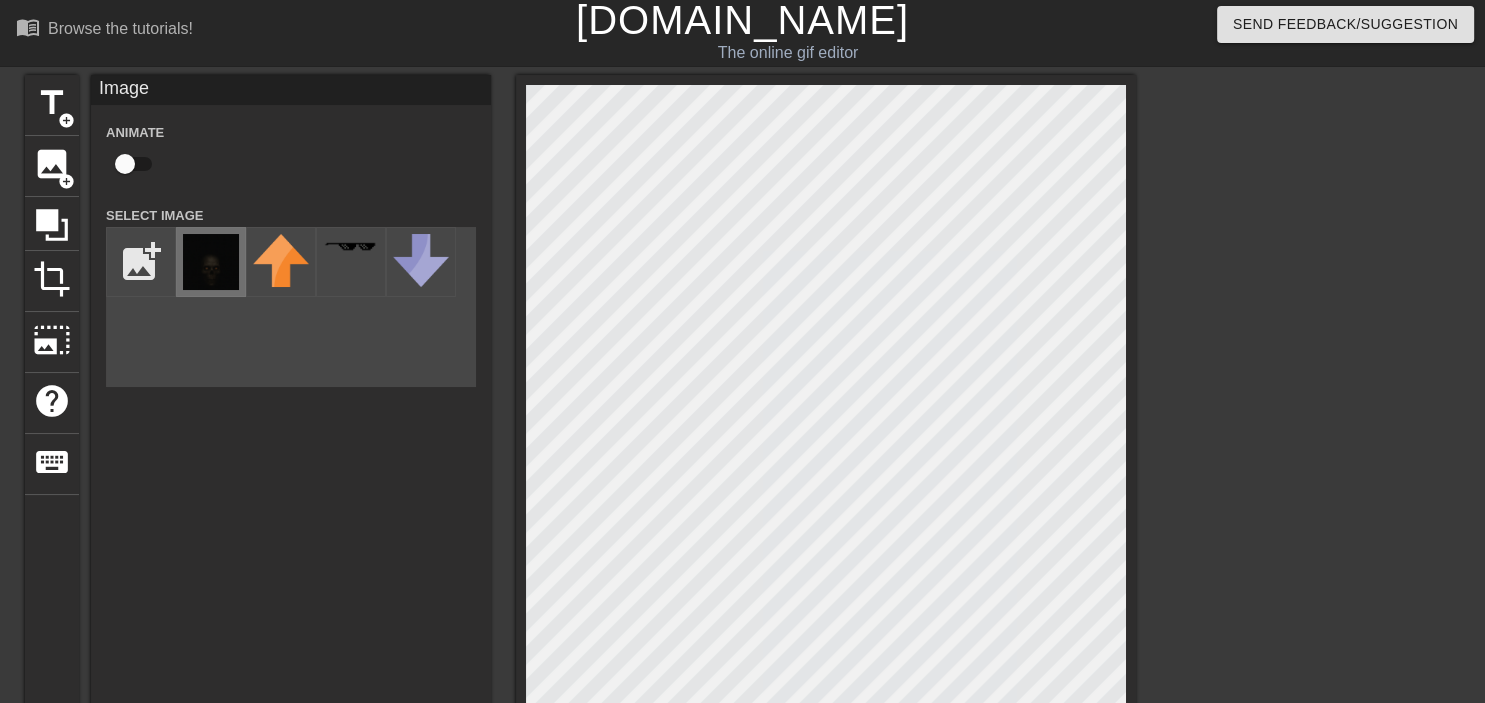 click at bounding box center [211, 262] 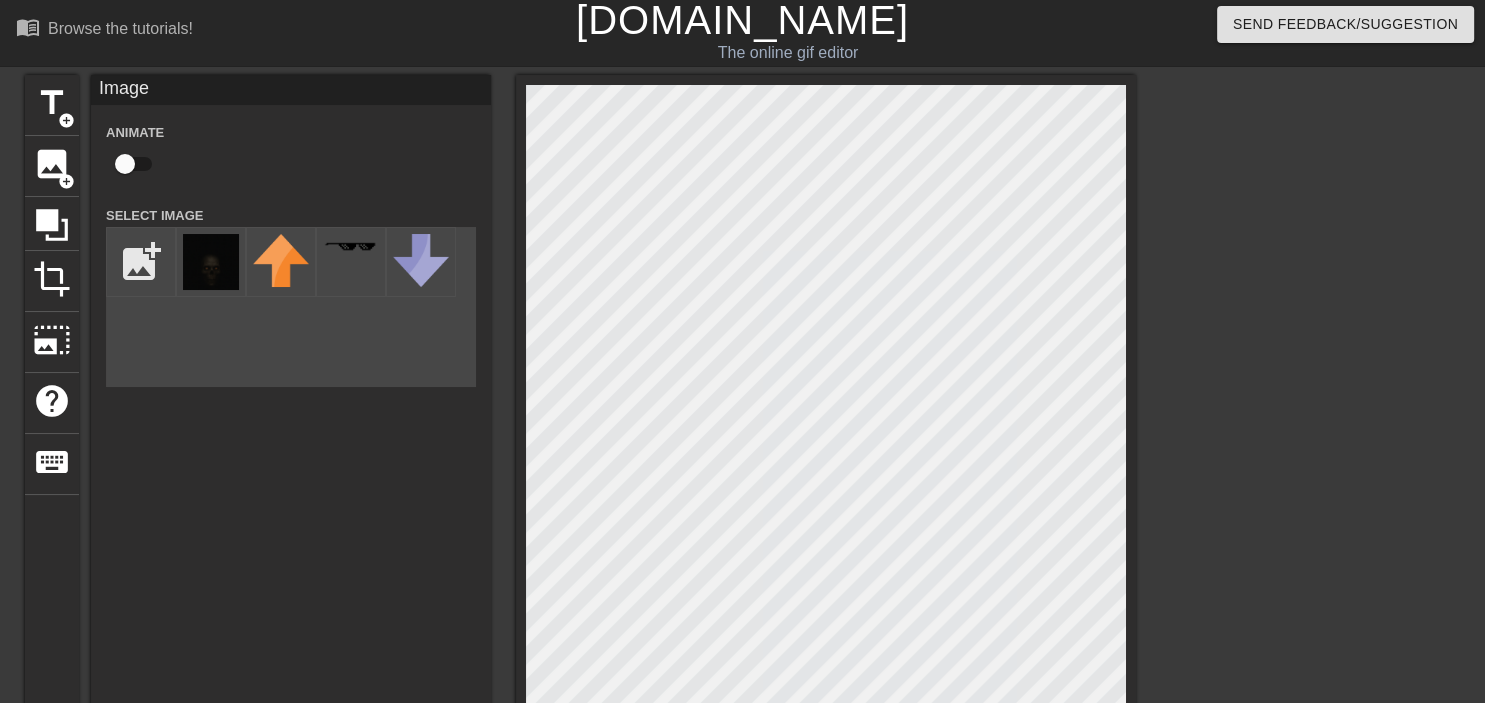 scroll, scrollTop: 427, scrollLeft: 0, axis: vertical 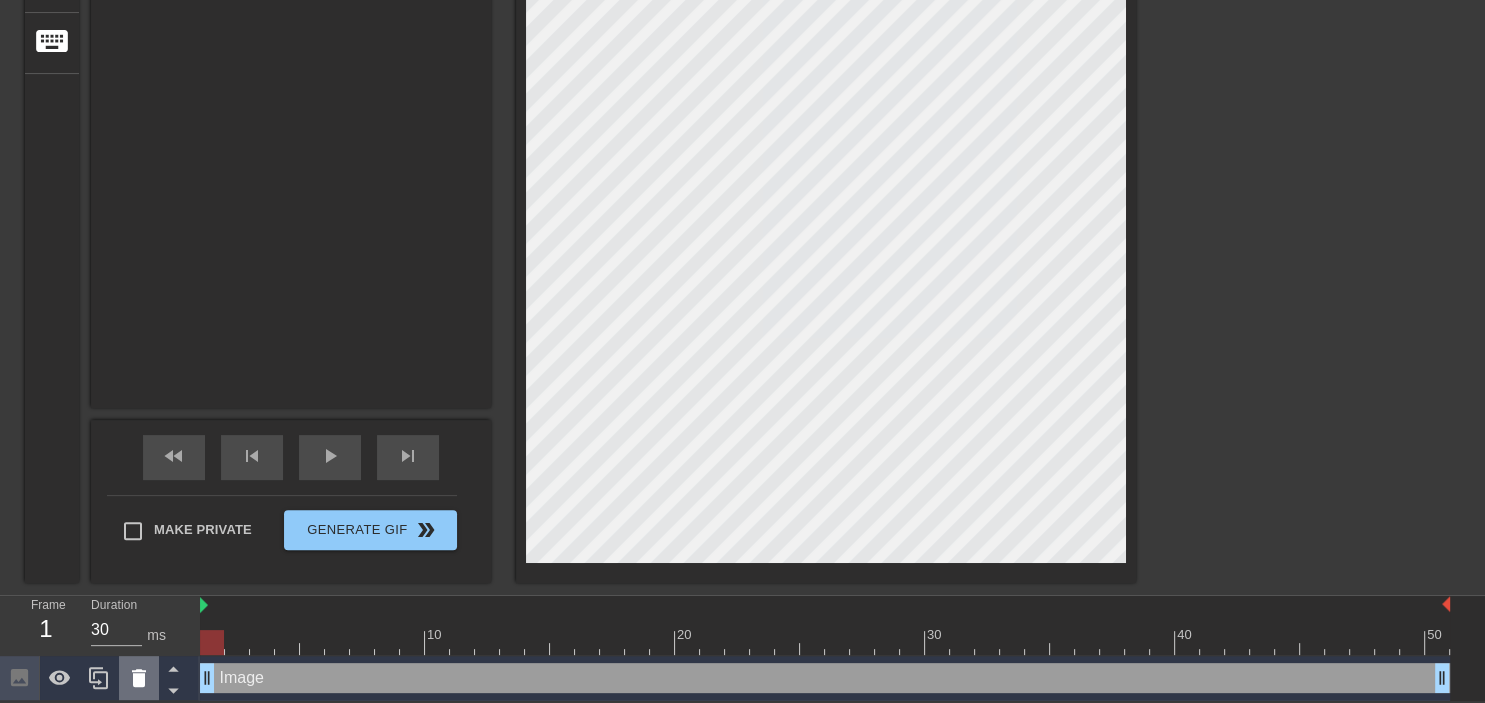 click 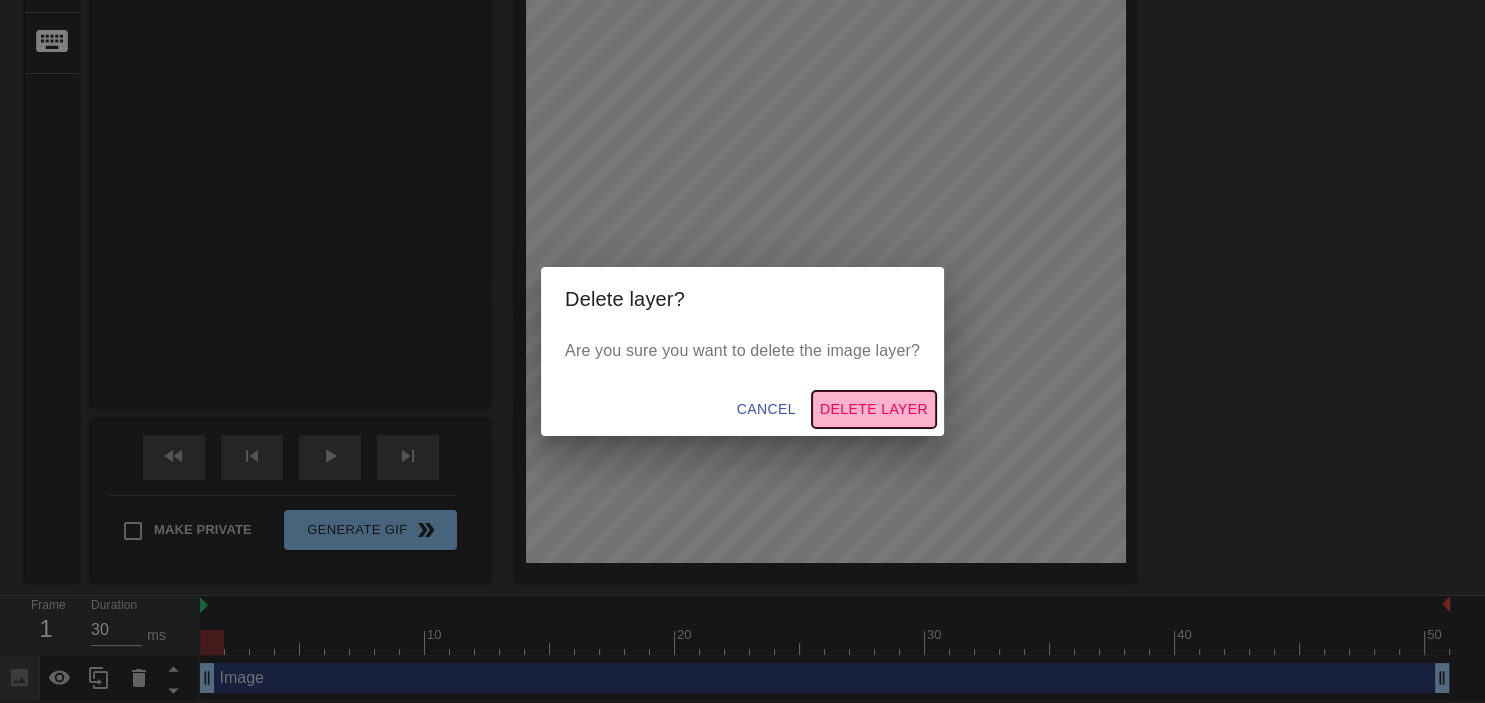 click on "Delete Layer" at bounding box center [874, 409] 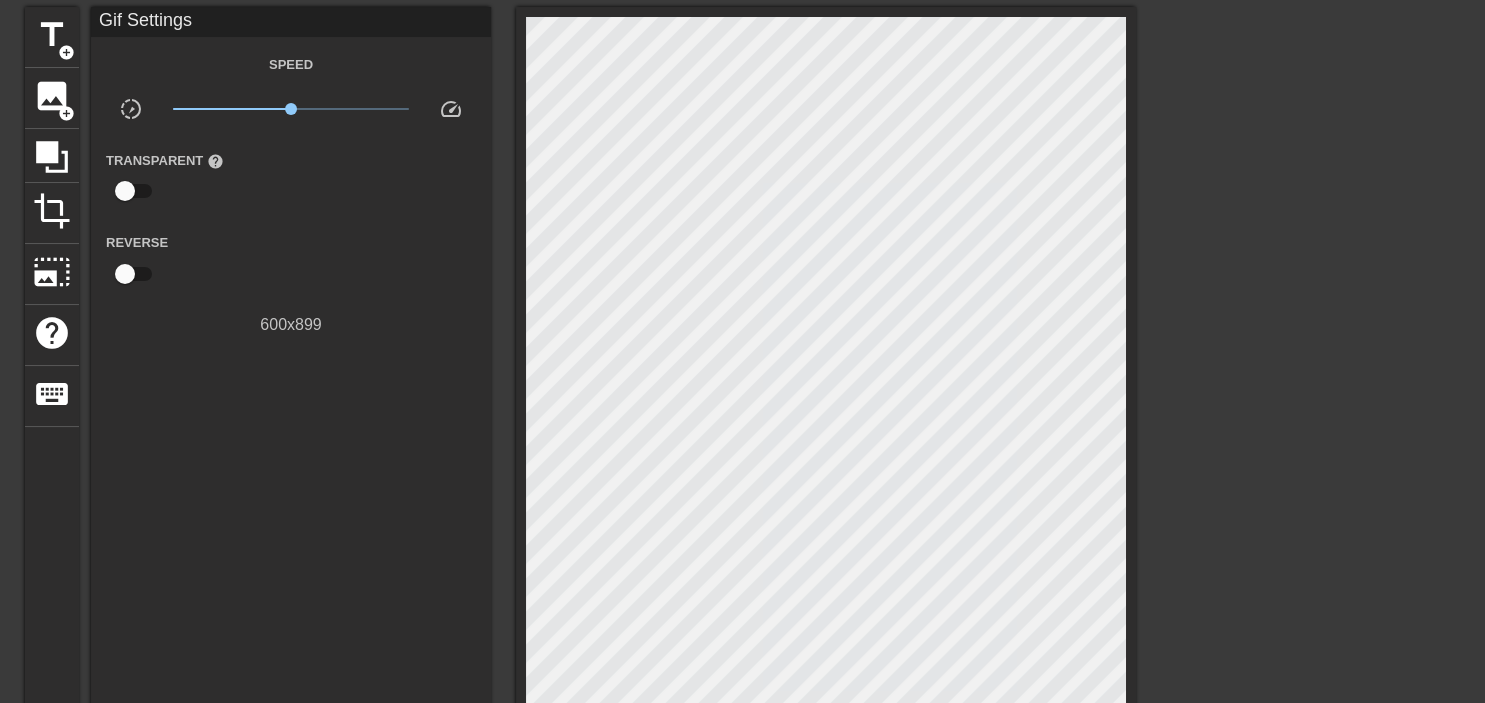 scroll, scrollTop: 4, scrollLeft: 0, axis: vertical 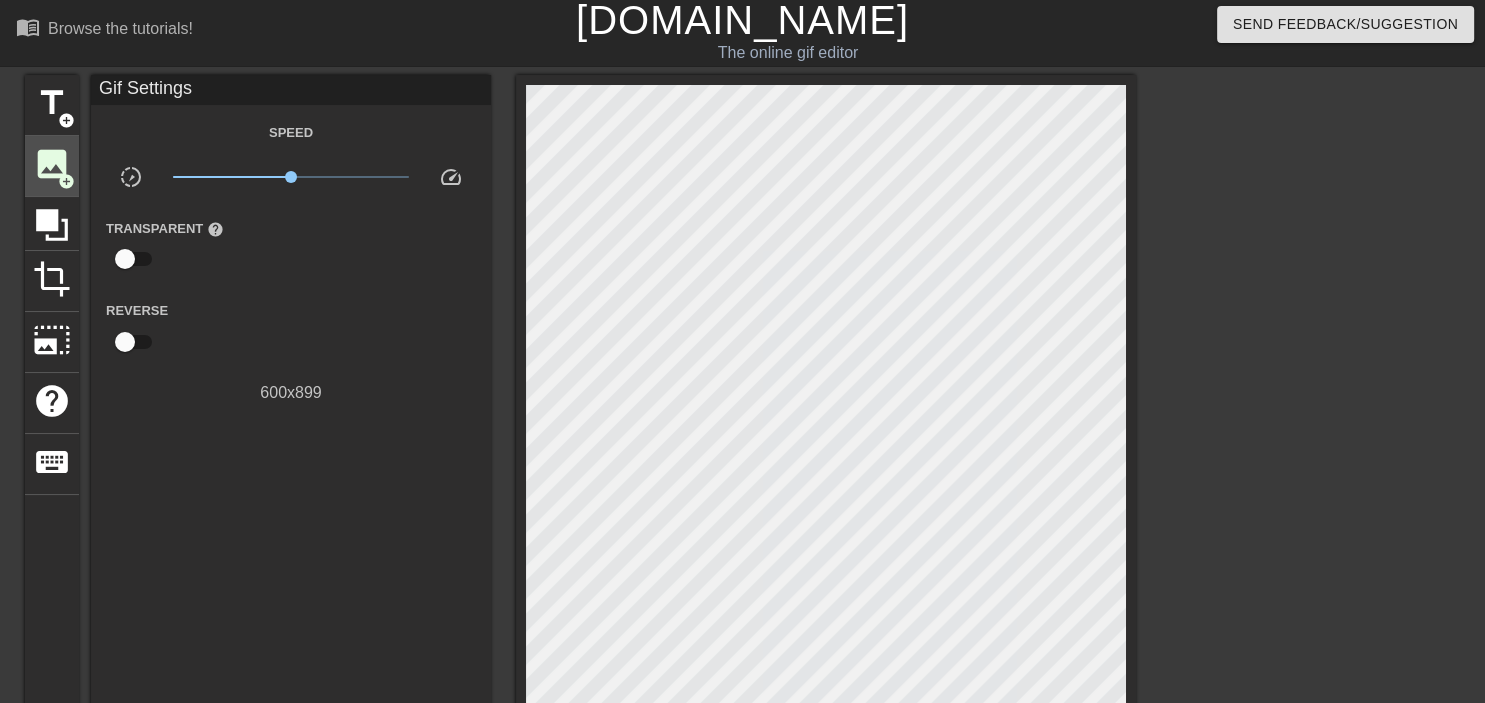 click on "image" at bounding box center [52, 164] 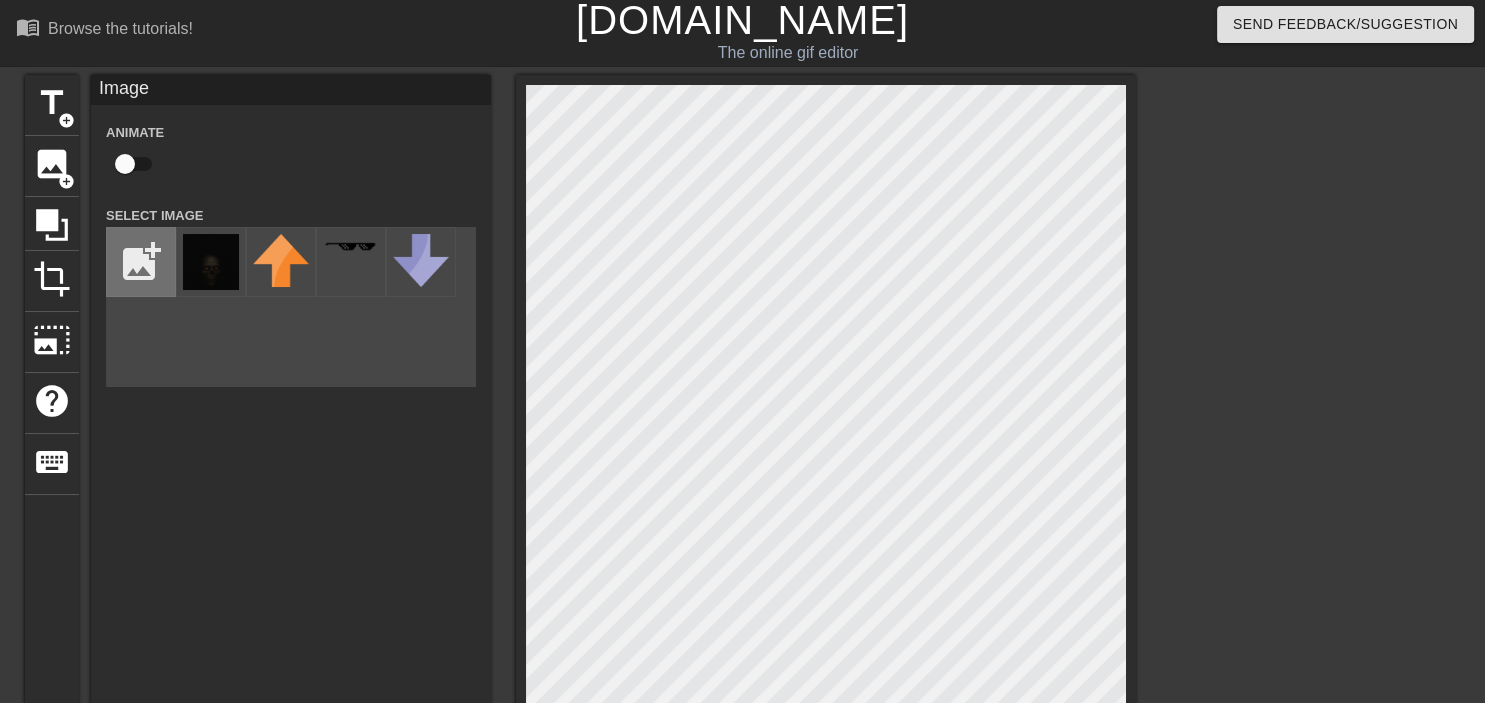 click at bounding box center [141, 262] 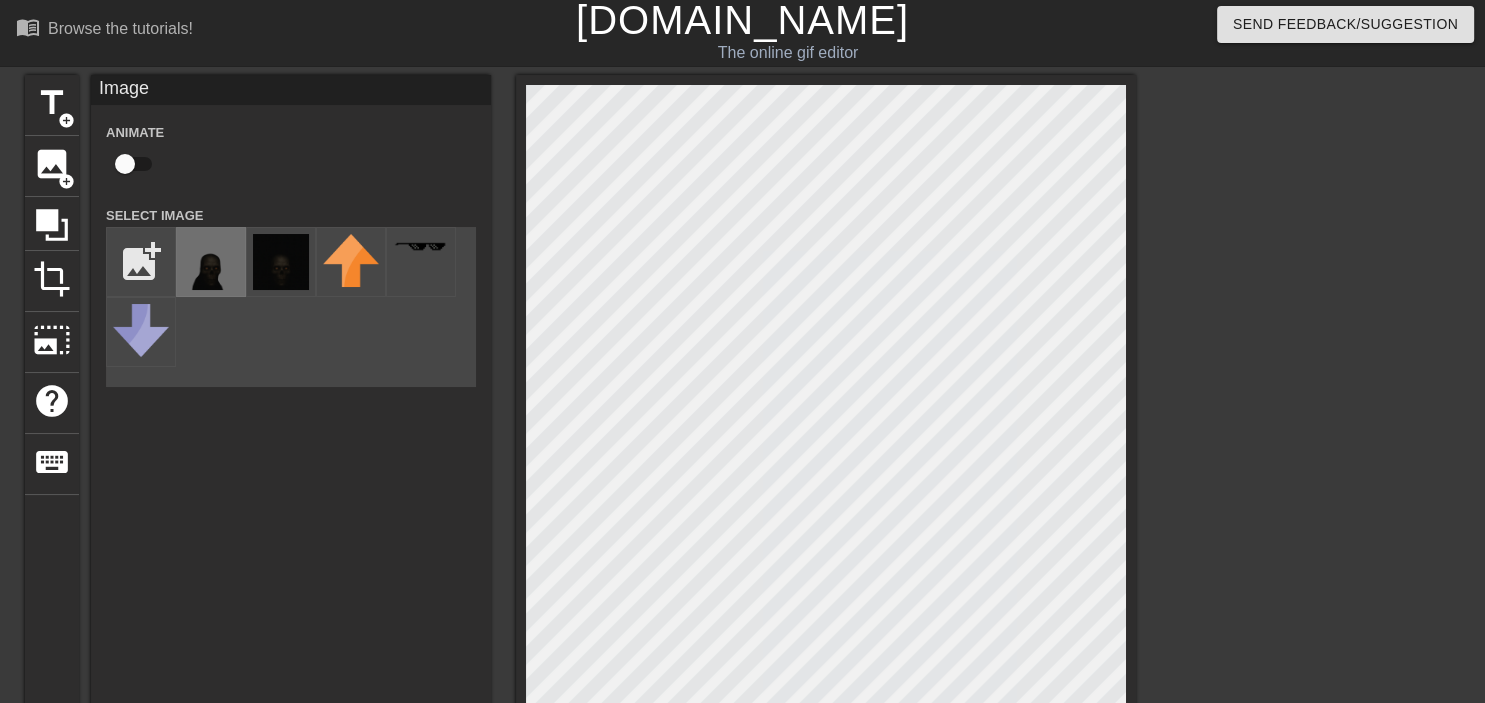 click at bounding box center (211, 262) 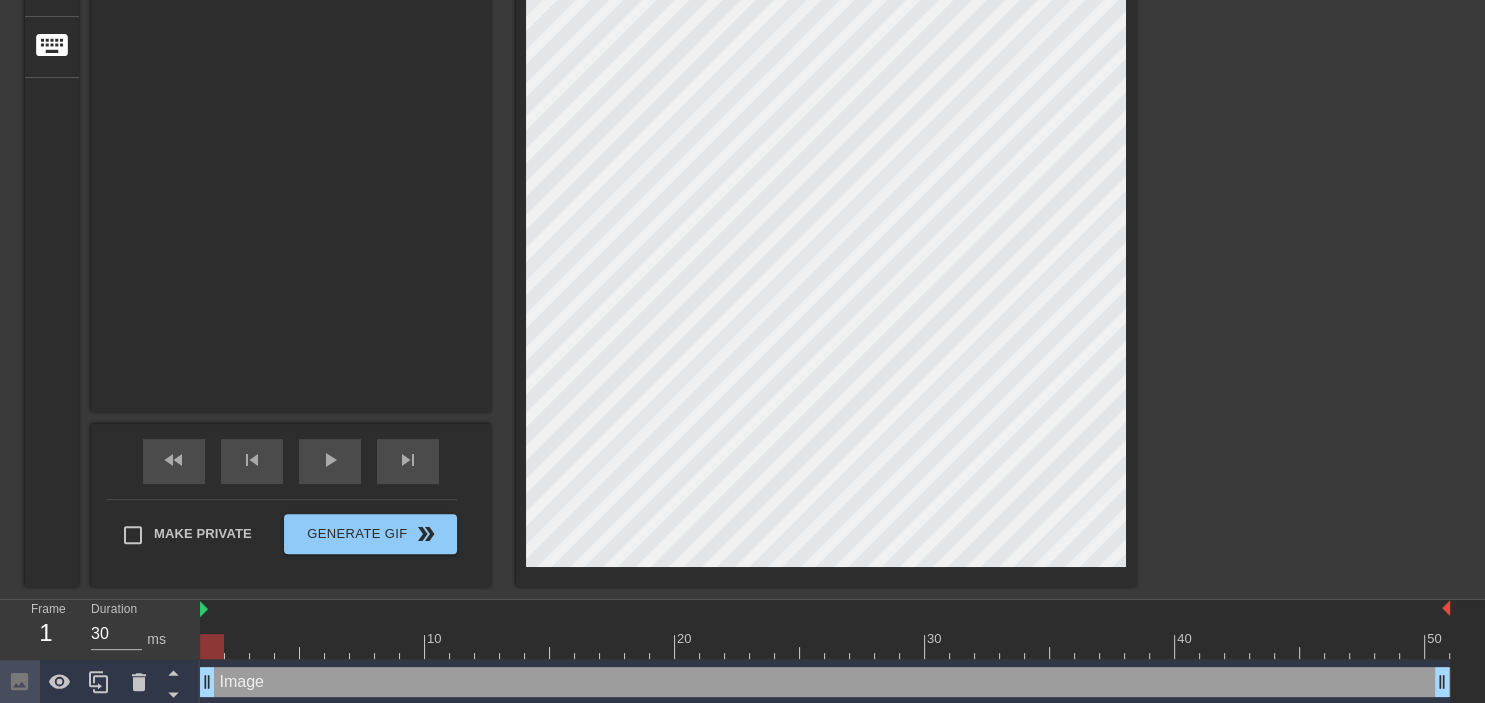 scroll, scrollTop: 427, scrollLeft: 0, axis: vertical 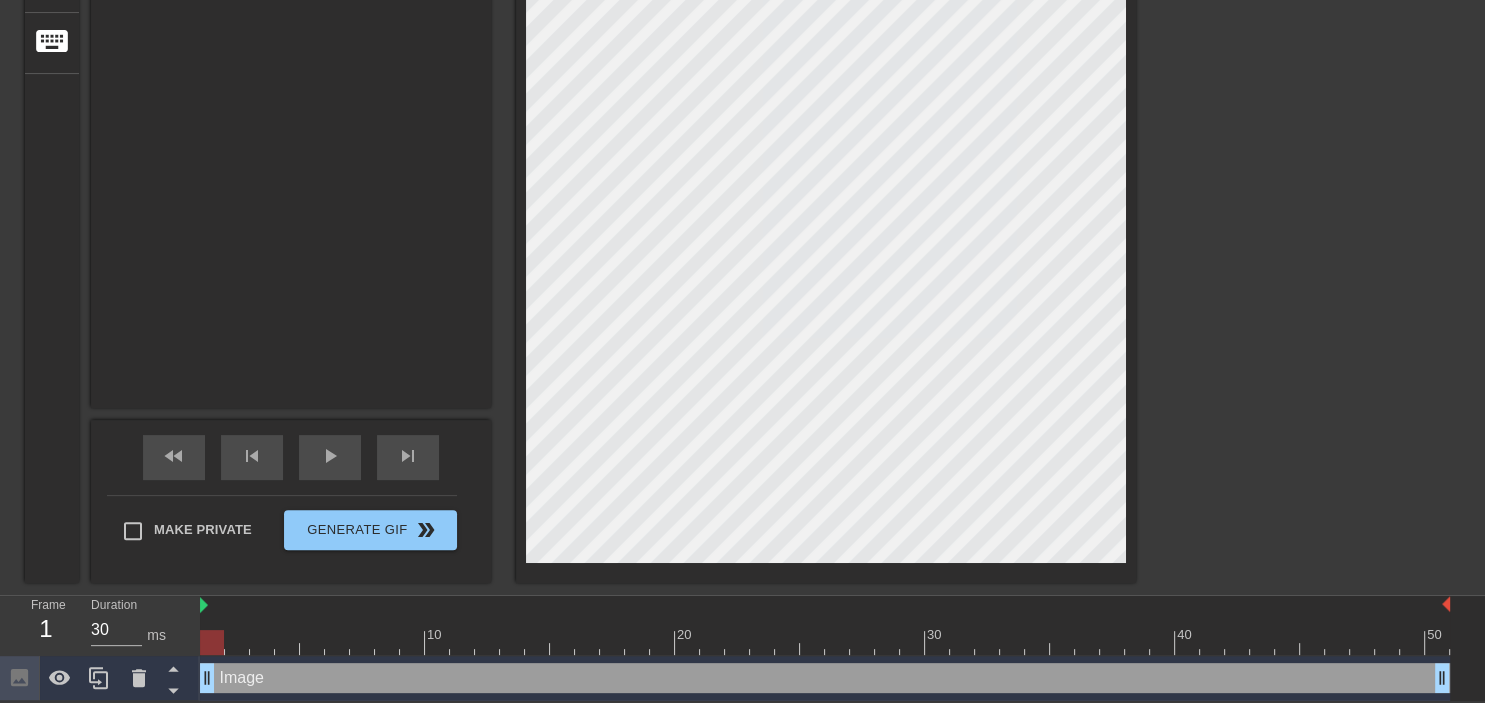 click on "menu_book Browse the tutorials! Gifntext.com The online gif editor Send Feedback/Suggestion title add_circle image add_circle crop photo_size_select_large help keyboard Image Animate Select Image add_photo_alternate fast_rewind skip_previous play_arrow skip_next Make Private Generate Gif double_arrow     Frame 1 Duration 30 ms                                       10                                         20                                         30                                         40                                         50     Image drag_handle drag_handle Add image" at bounding box center [742, 138] 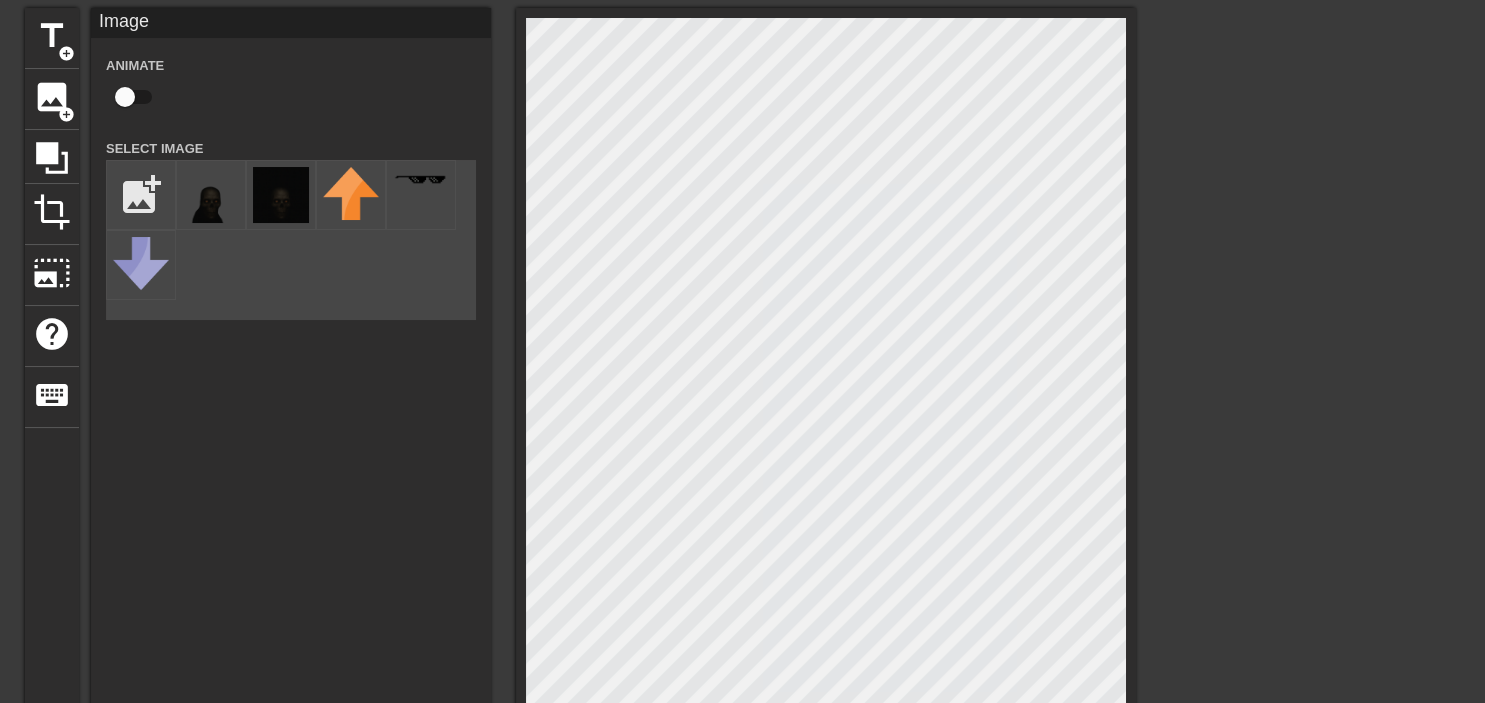 scroll, scrollTop: 105, scrollLeft: 0, axis: vertical 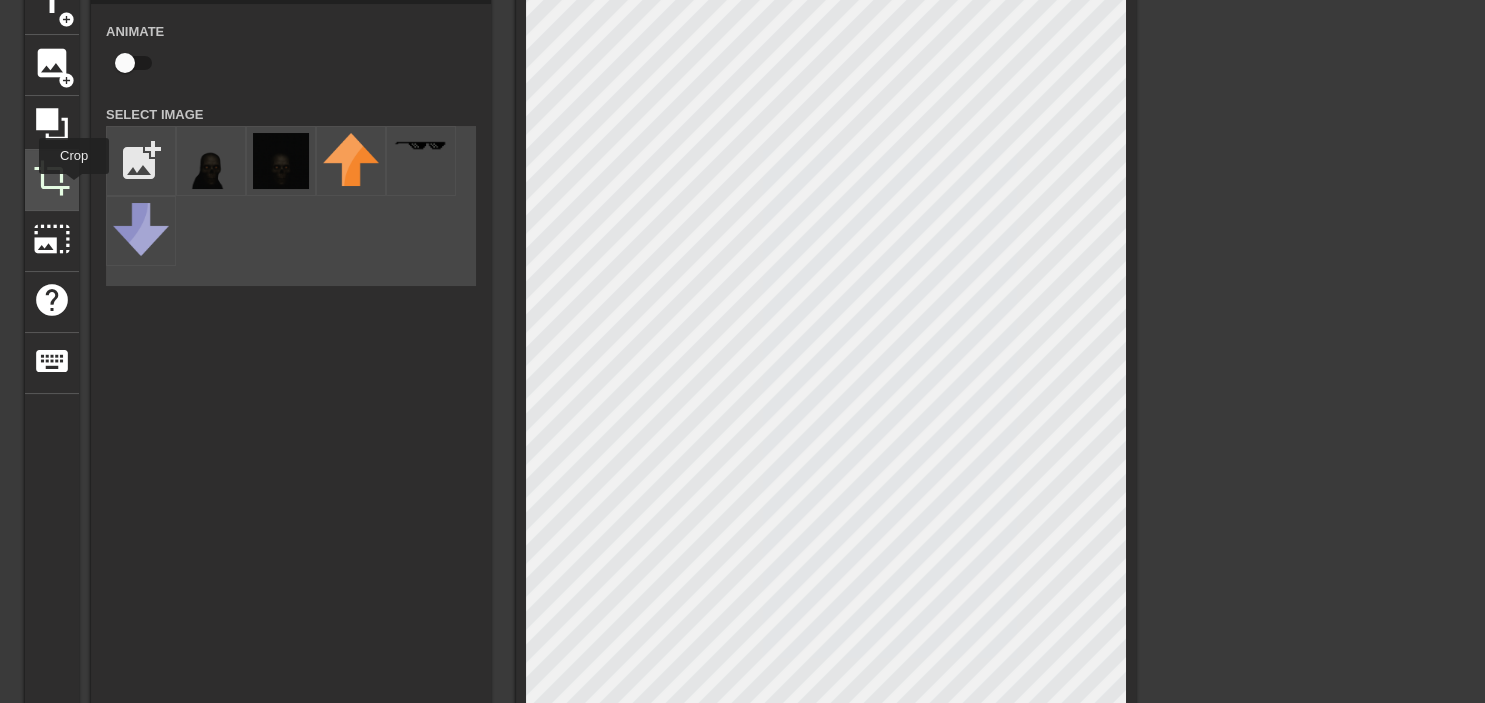 click on "crop" at bounding box center (52, 180) 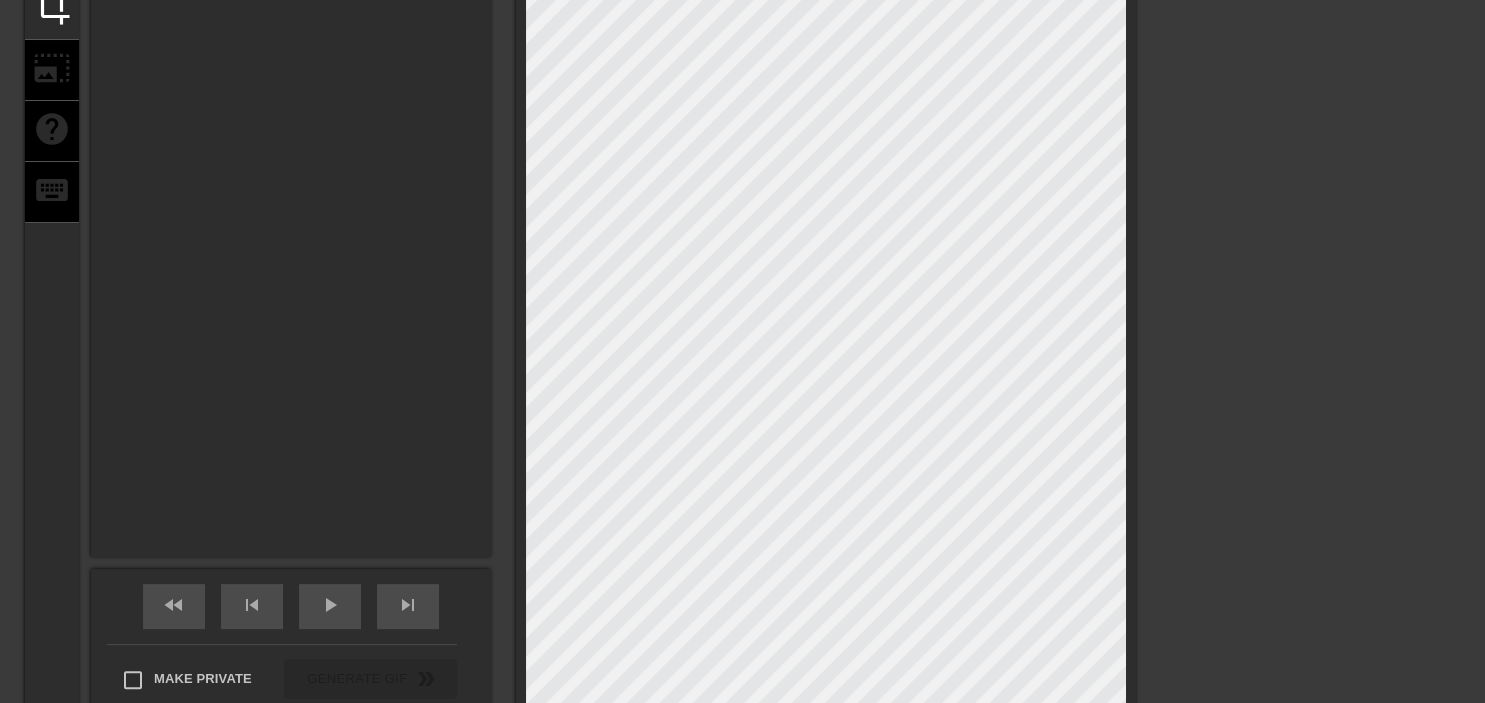 scroll, scrollTop: 427, scrollLeft: 0, axis: vertical 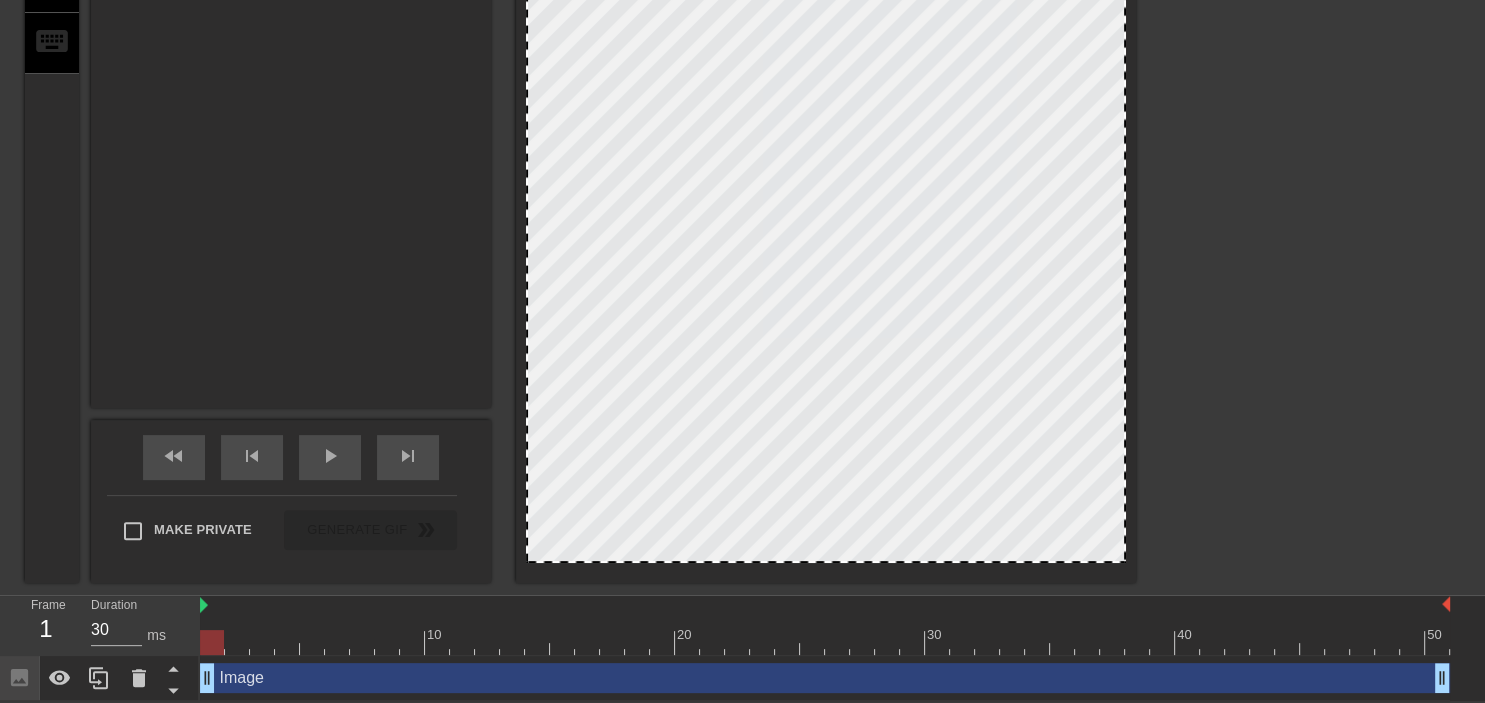 drag, startPoint x: 942, startPoint y: 476, endPoint x: 943, endPoint y: 434, distance: 42.0119 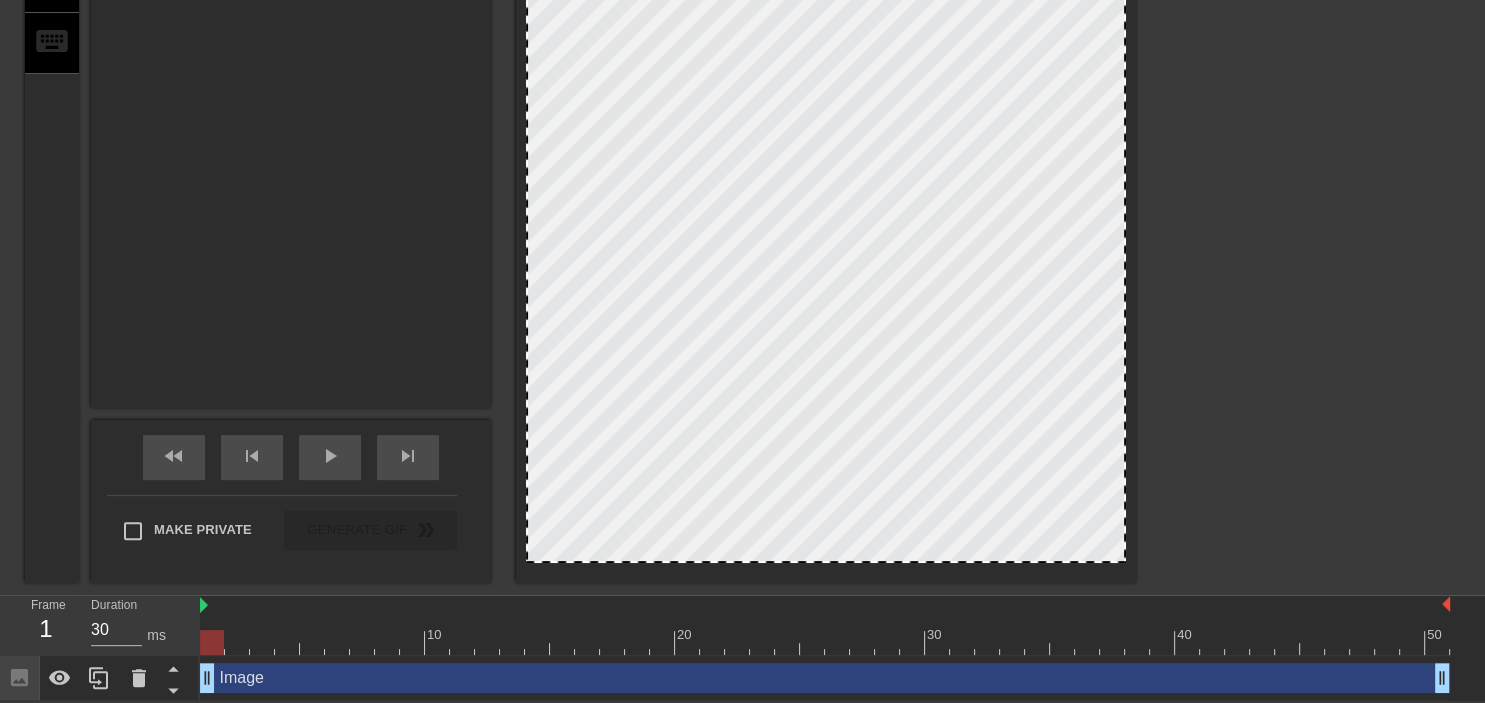 click at bounding box center [826, 113] 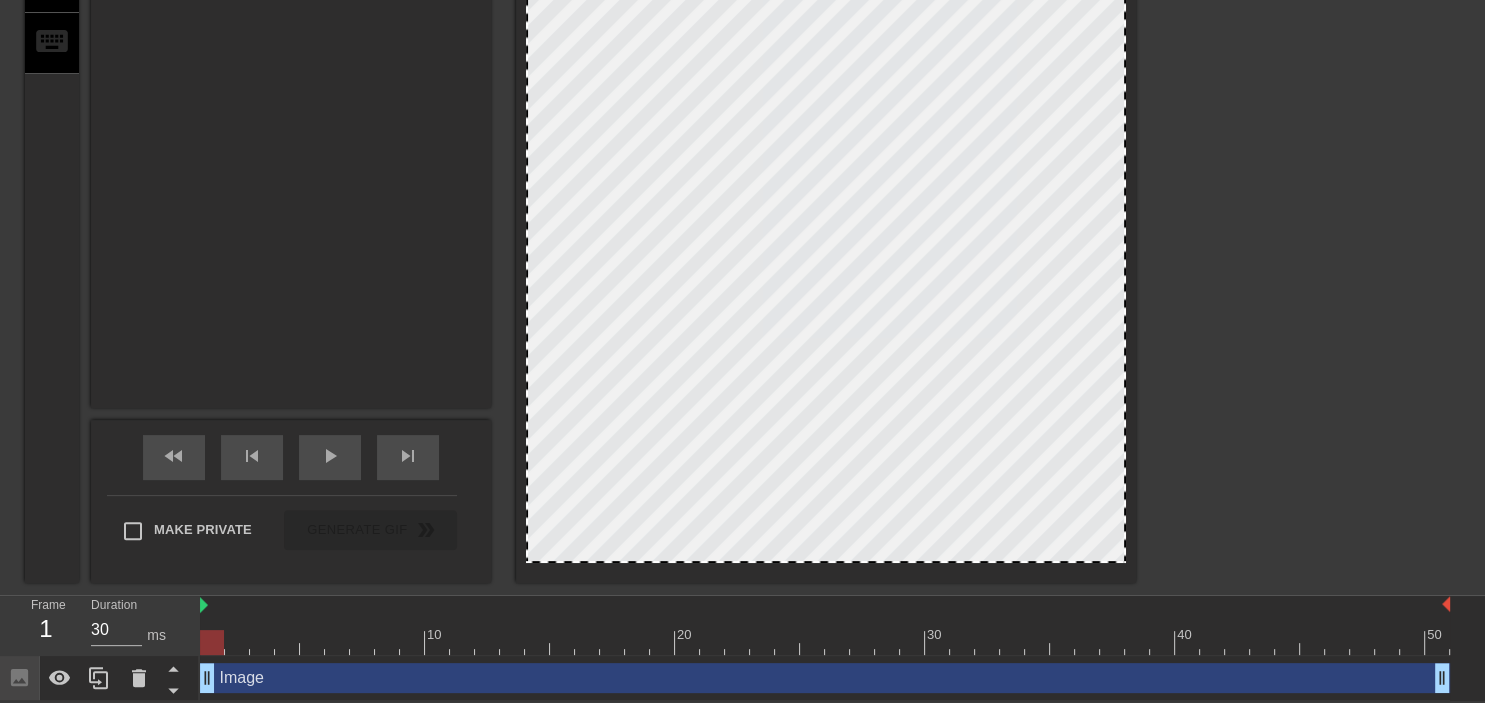 click at bounding box center (826, 113) 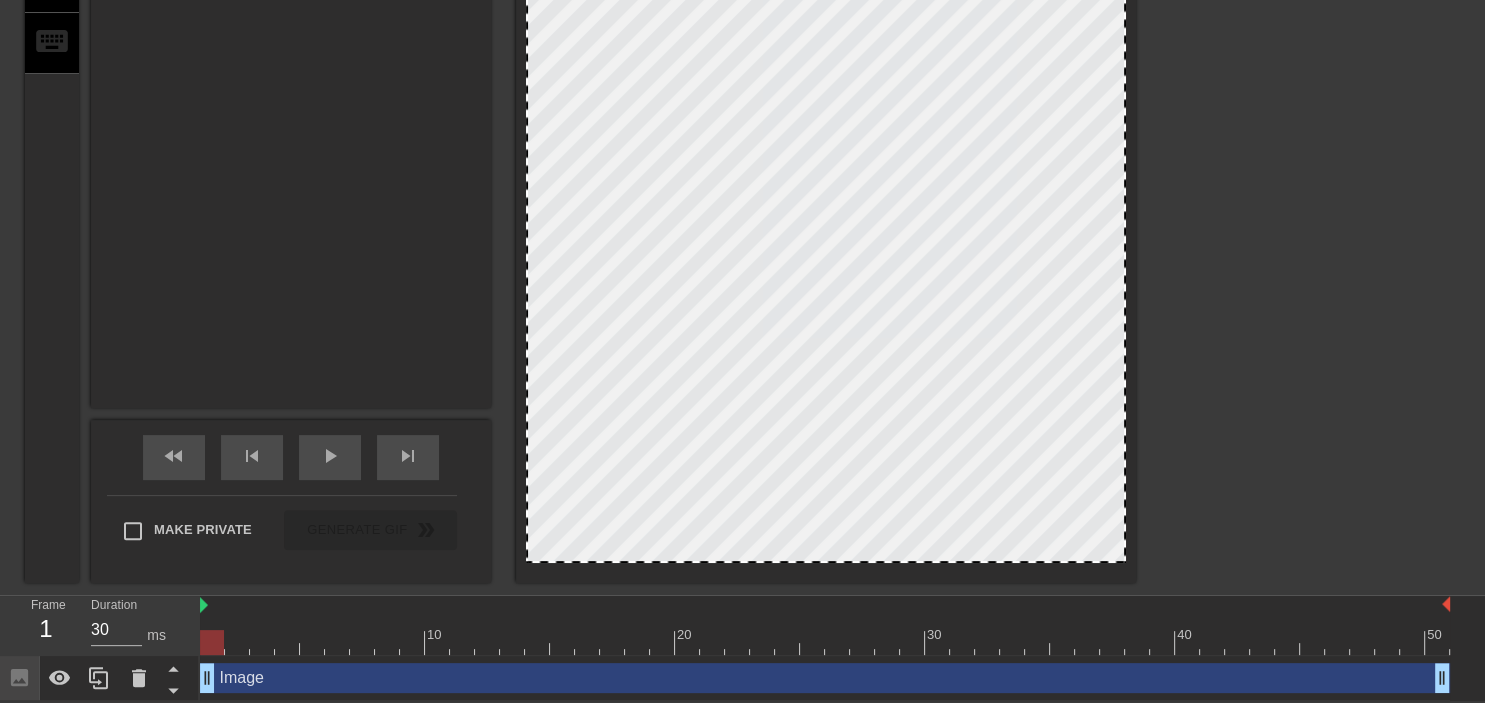 scroll, scrollTop: 4, scrollLeft: 0, axis: vertical 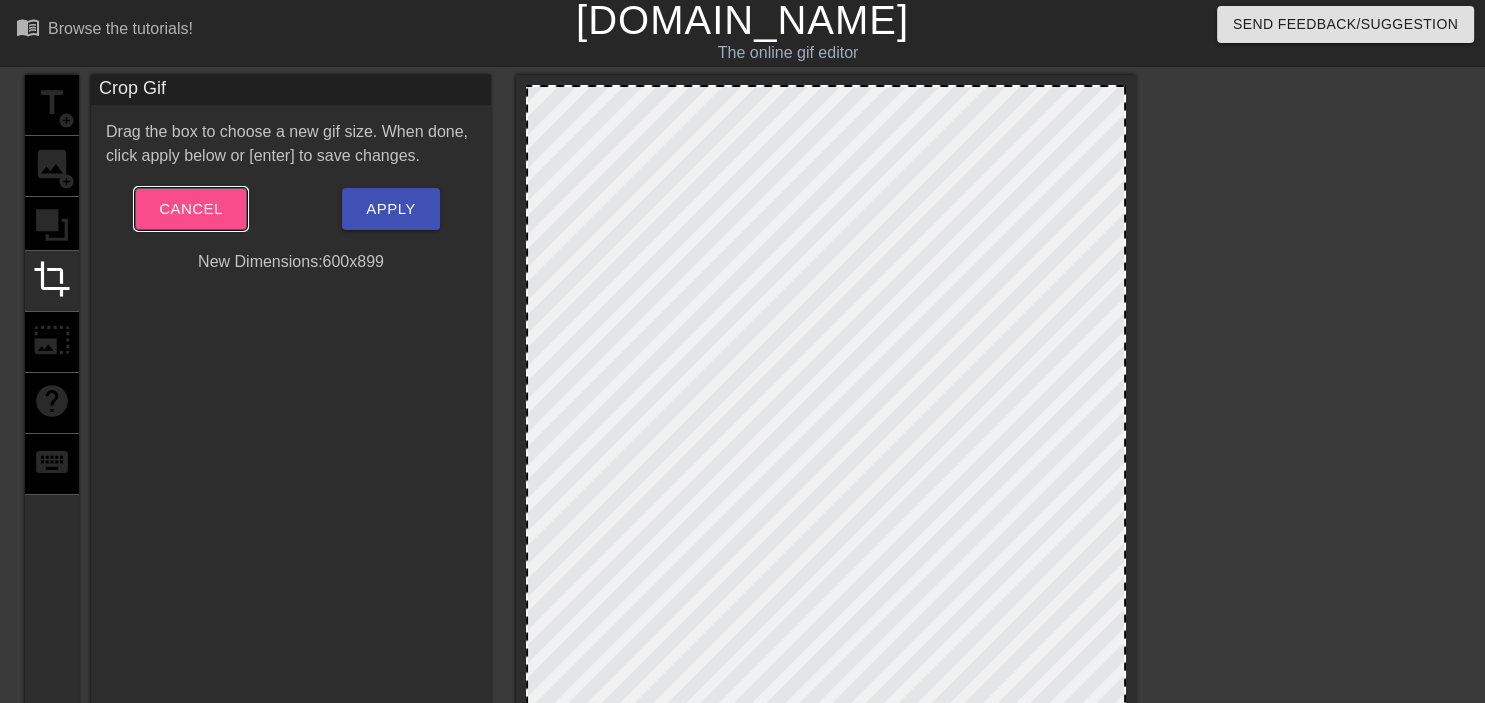 click on "Cancel" at bounding box center [190, 209] 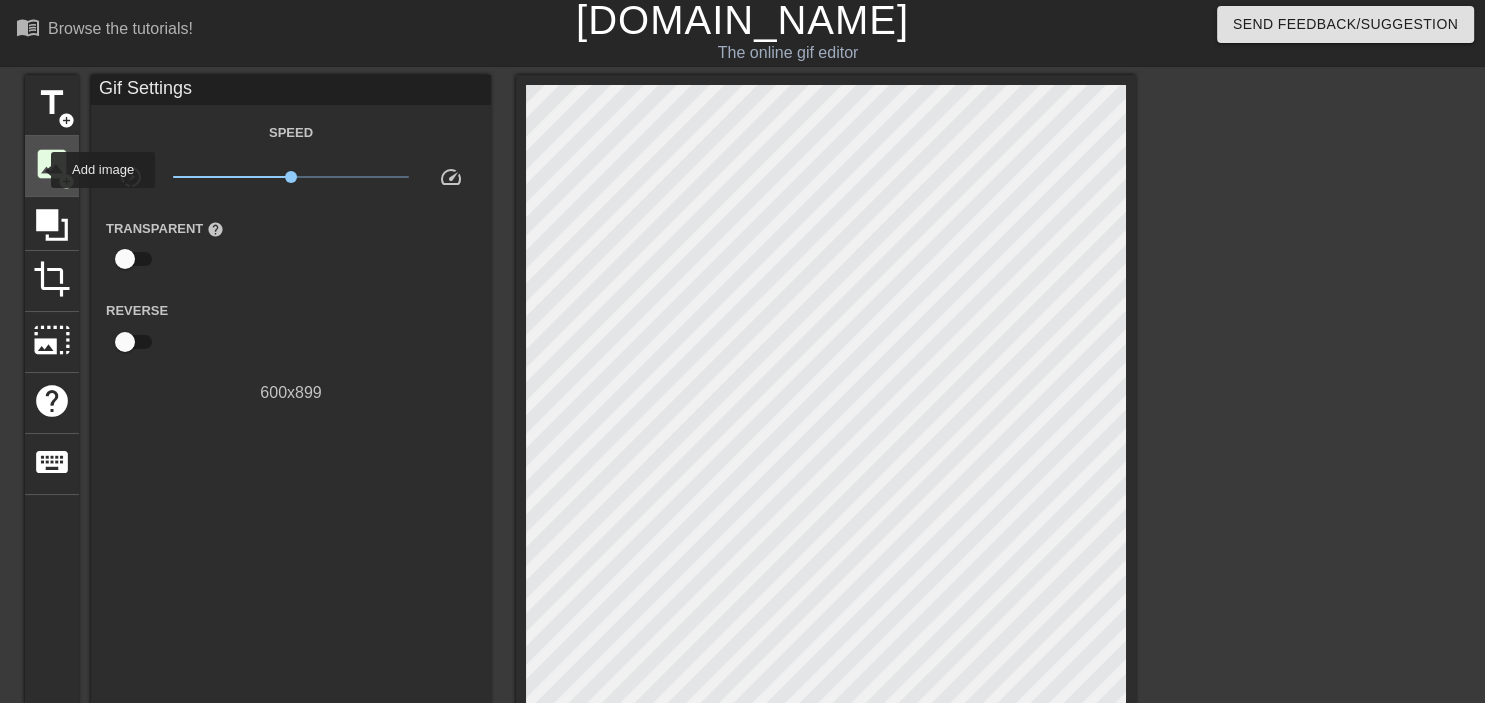 click on "image" at bounding box center (52, 164) 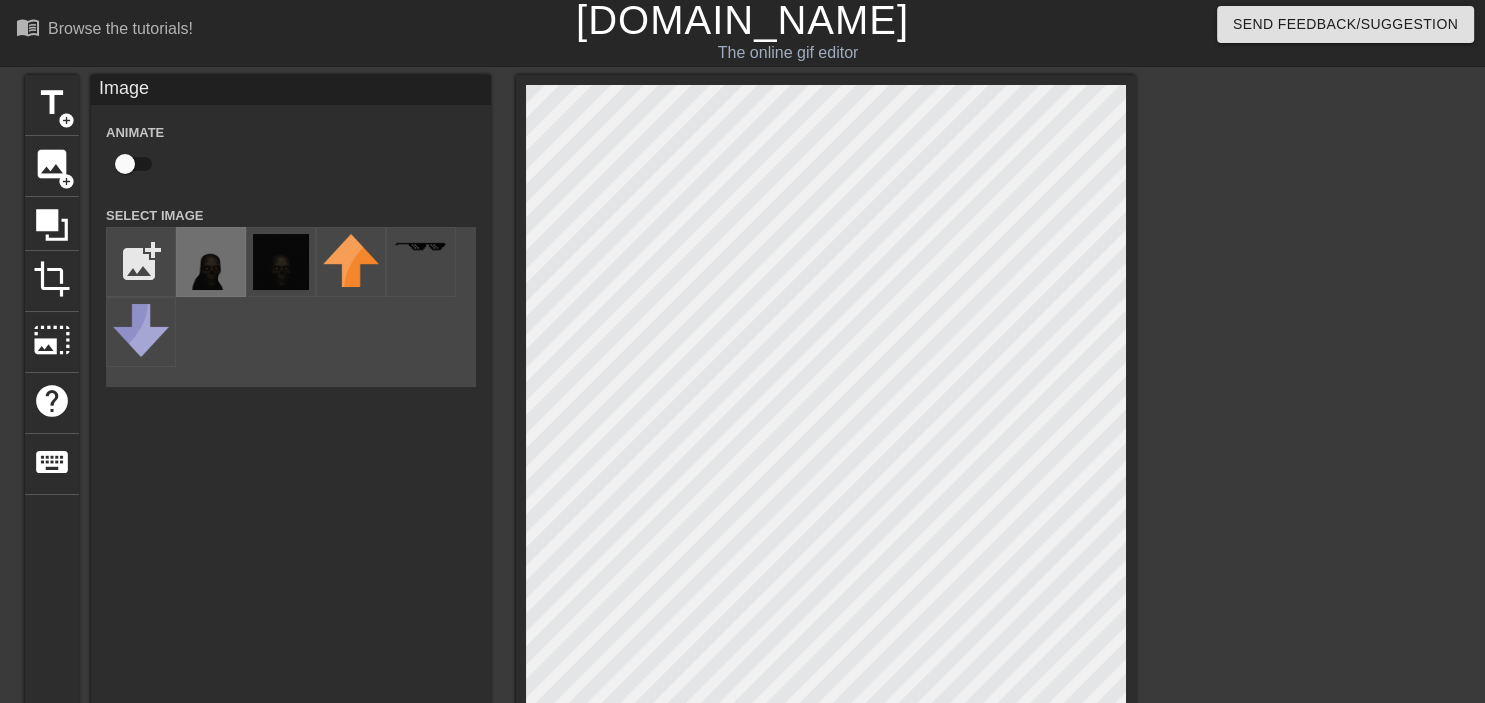 click at bounding box center [211, 262] 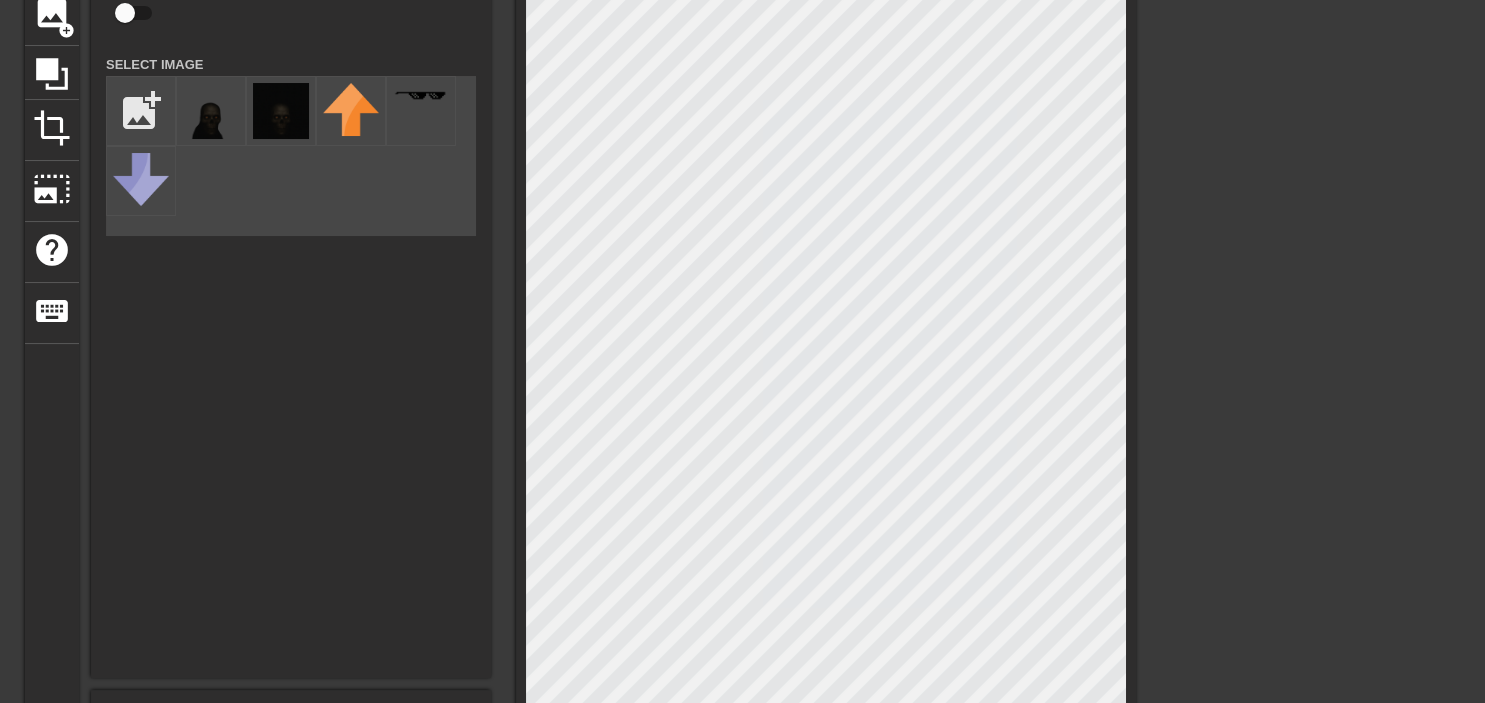 scroll, scrollTop: 472, scrollLeft: 0, axis: vertical 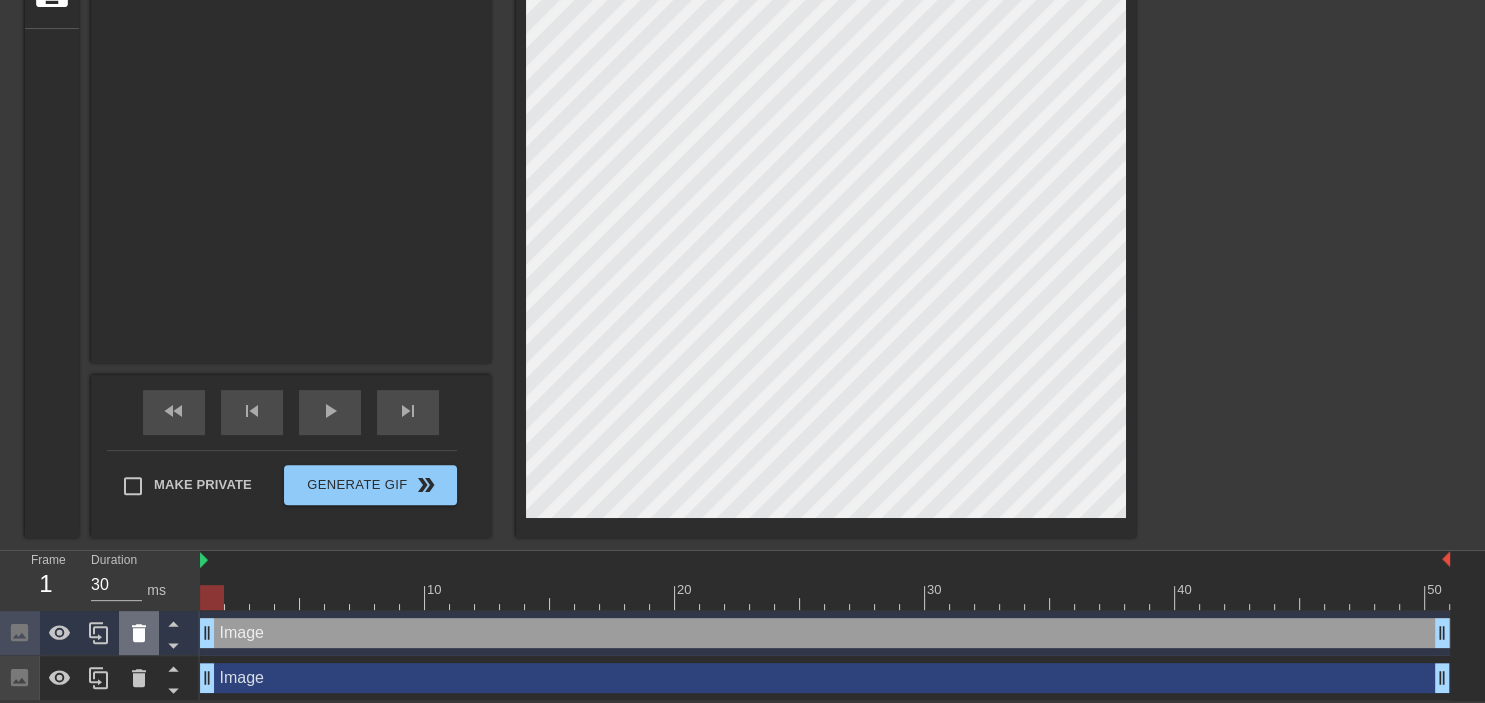 click 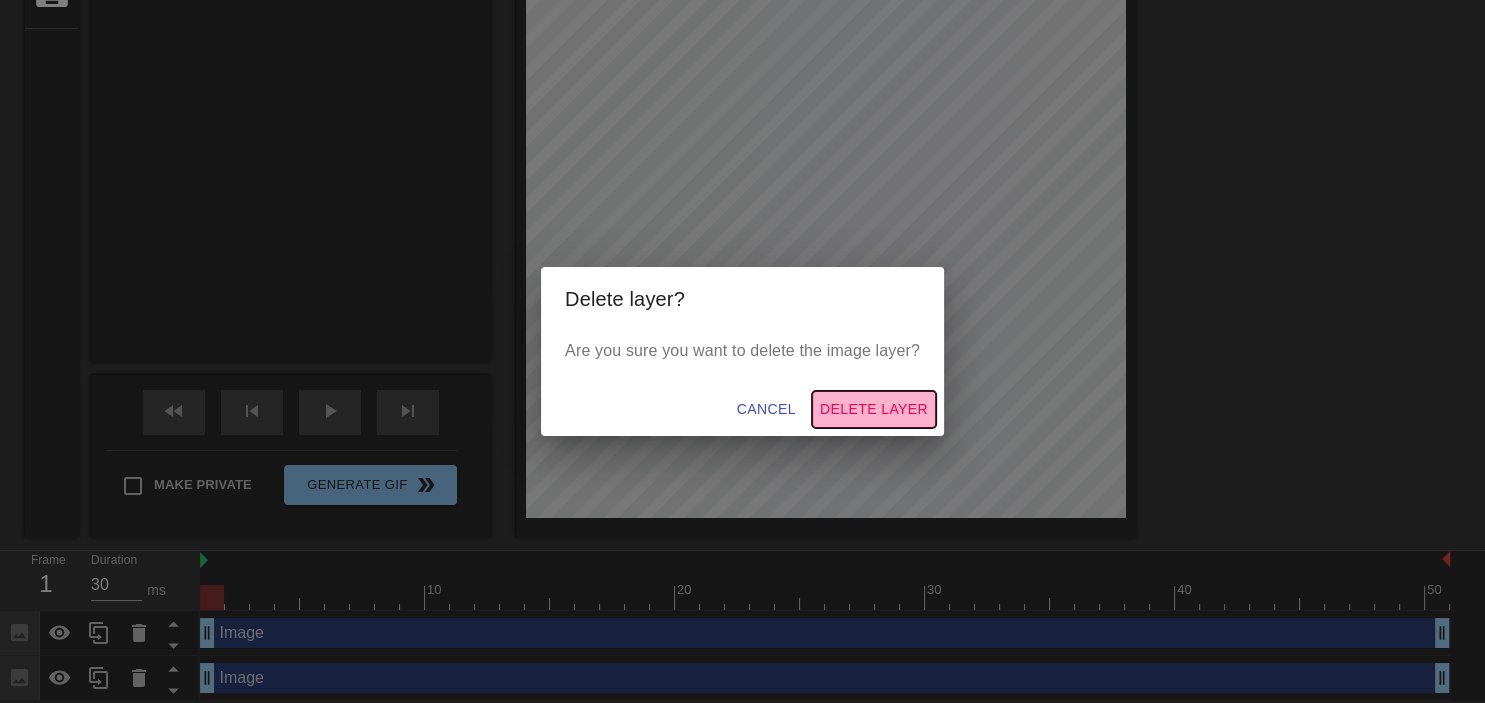 click on "Delete Layer" at bounding box center (874, 409) 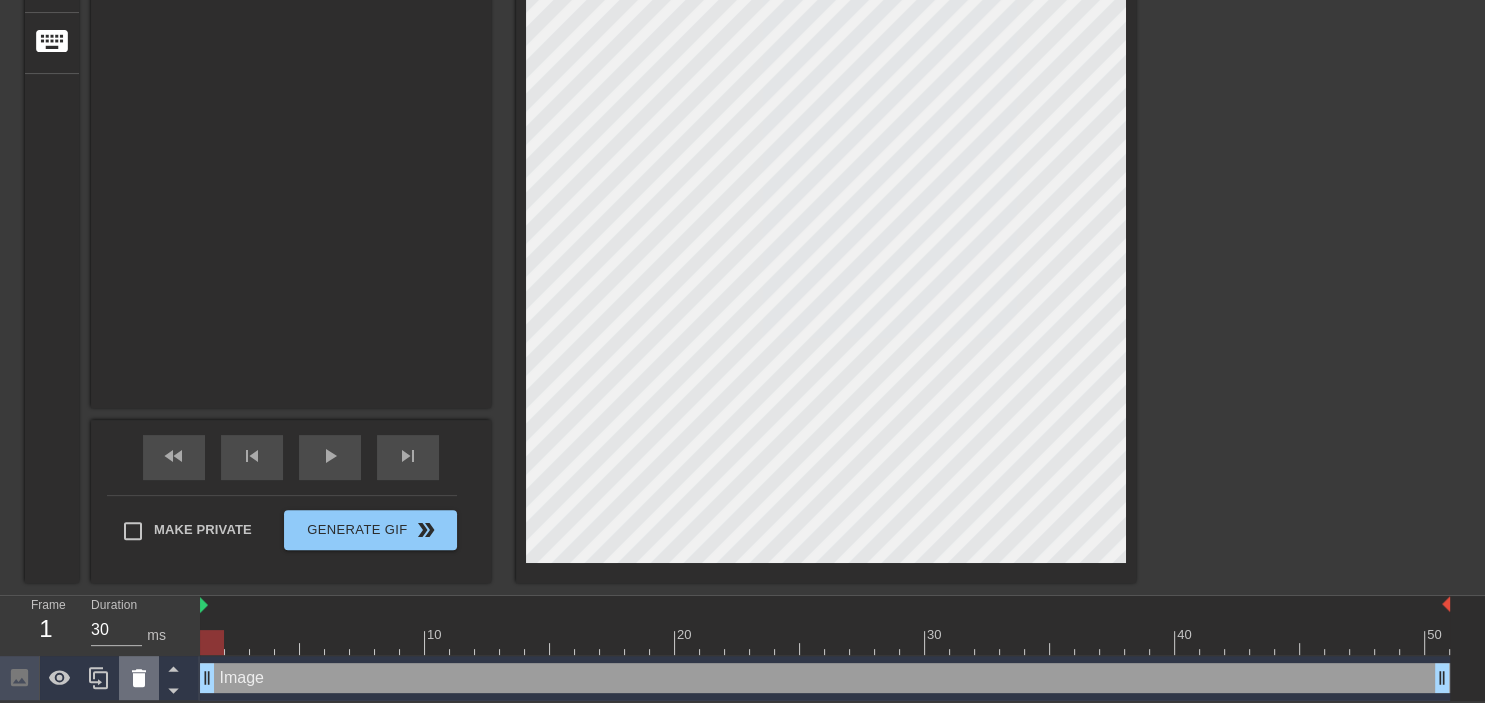 click 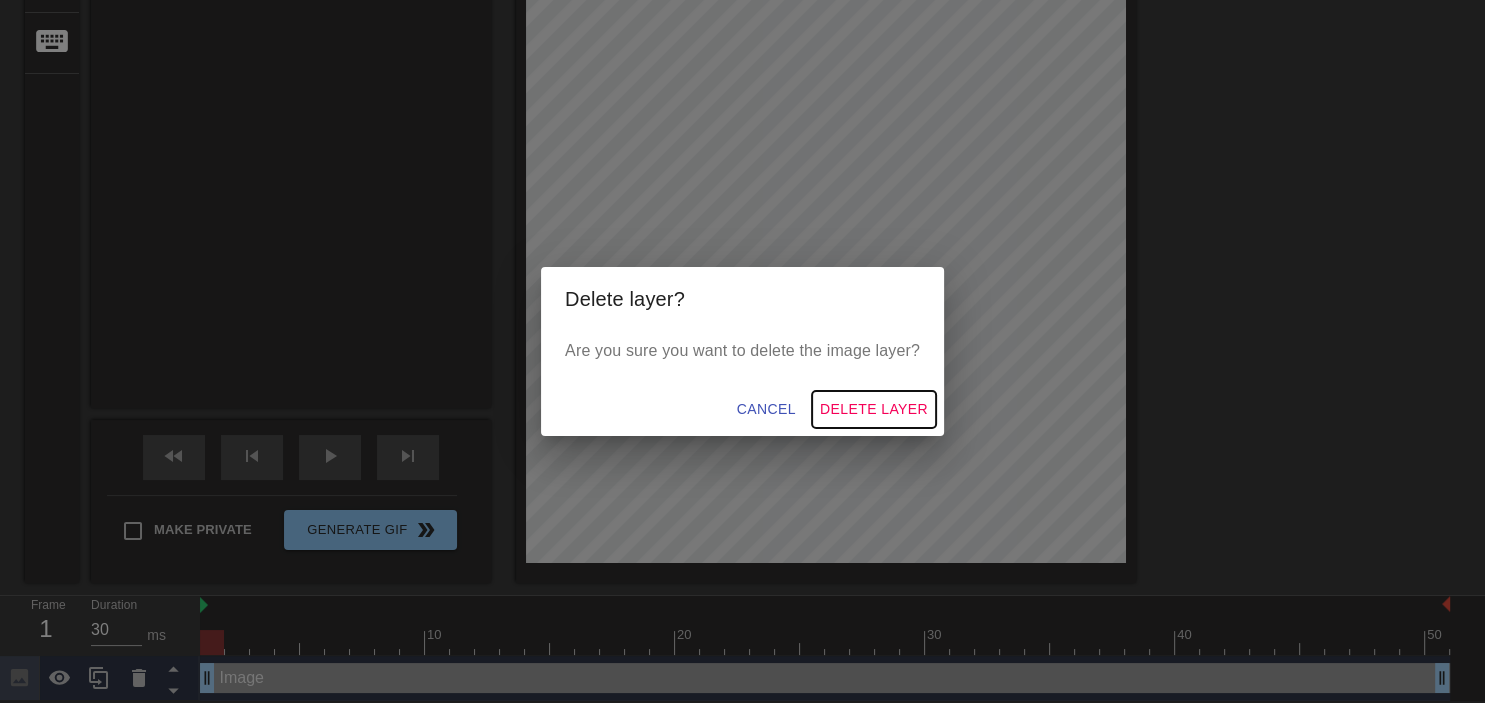 click on "Delete Layer" at bounding box center (874, 409) 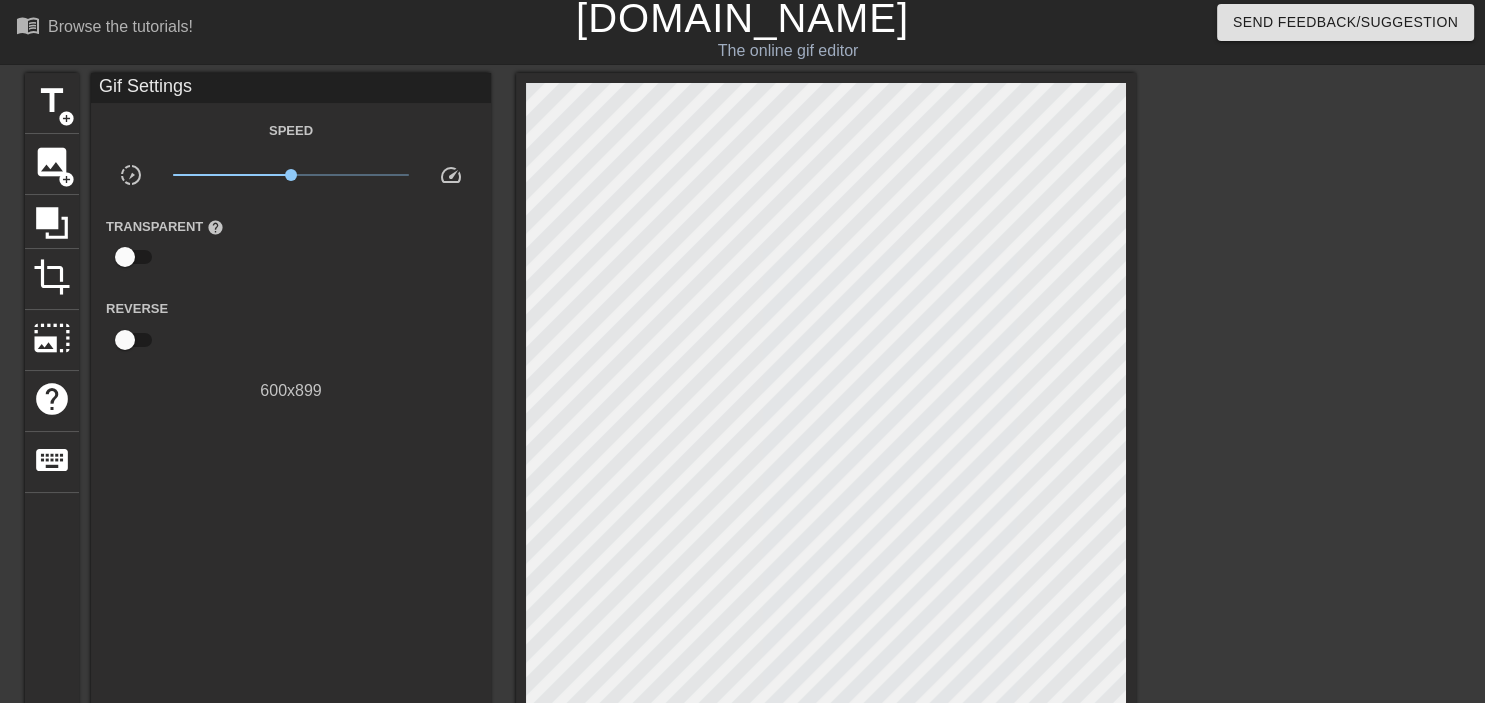 scroll, scrollTop: 0, scrollLeft: 0, axis: both 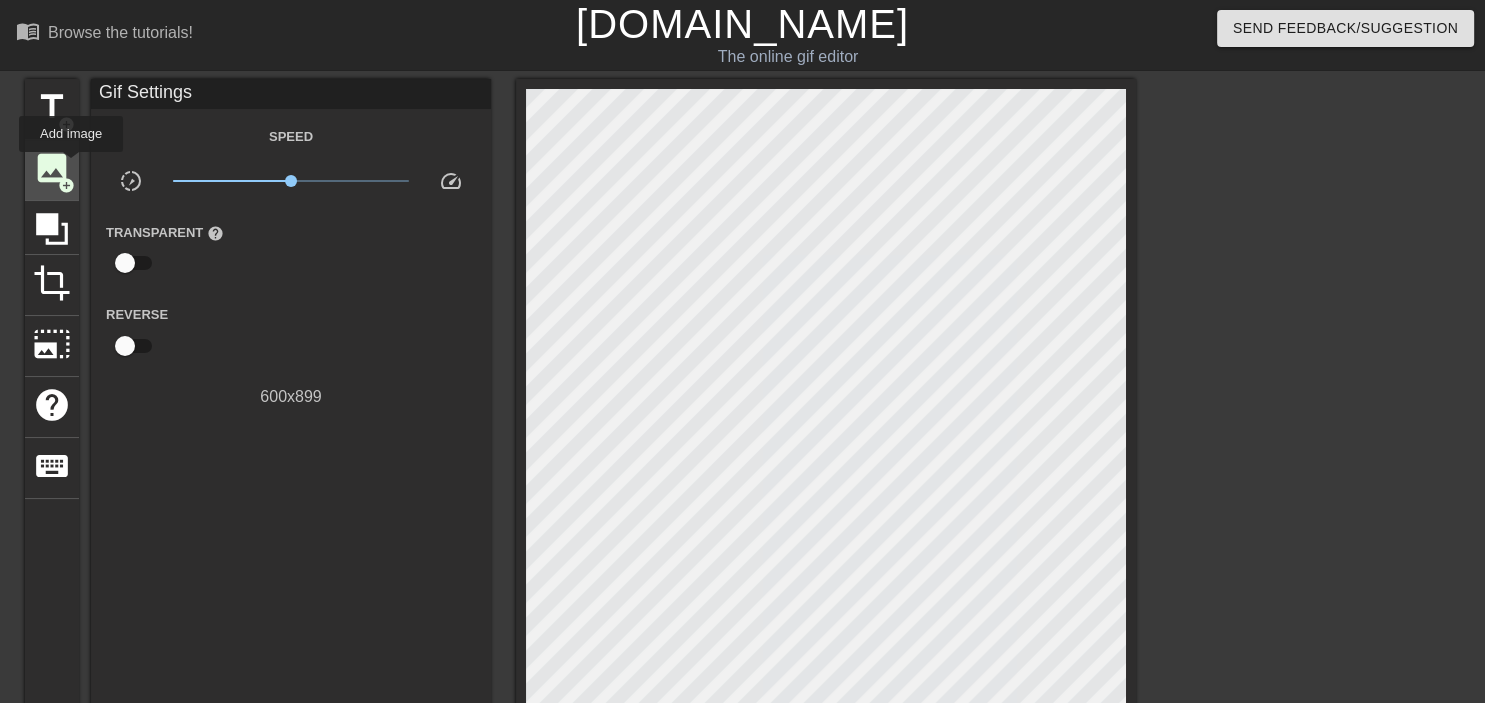 click on "image add_circle" at bounding box center (52, 170) 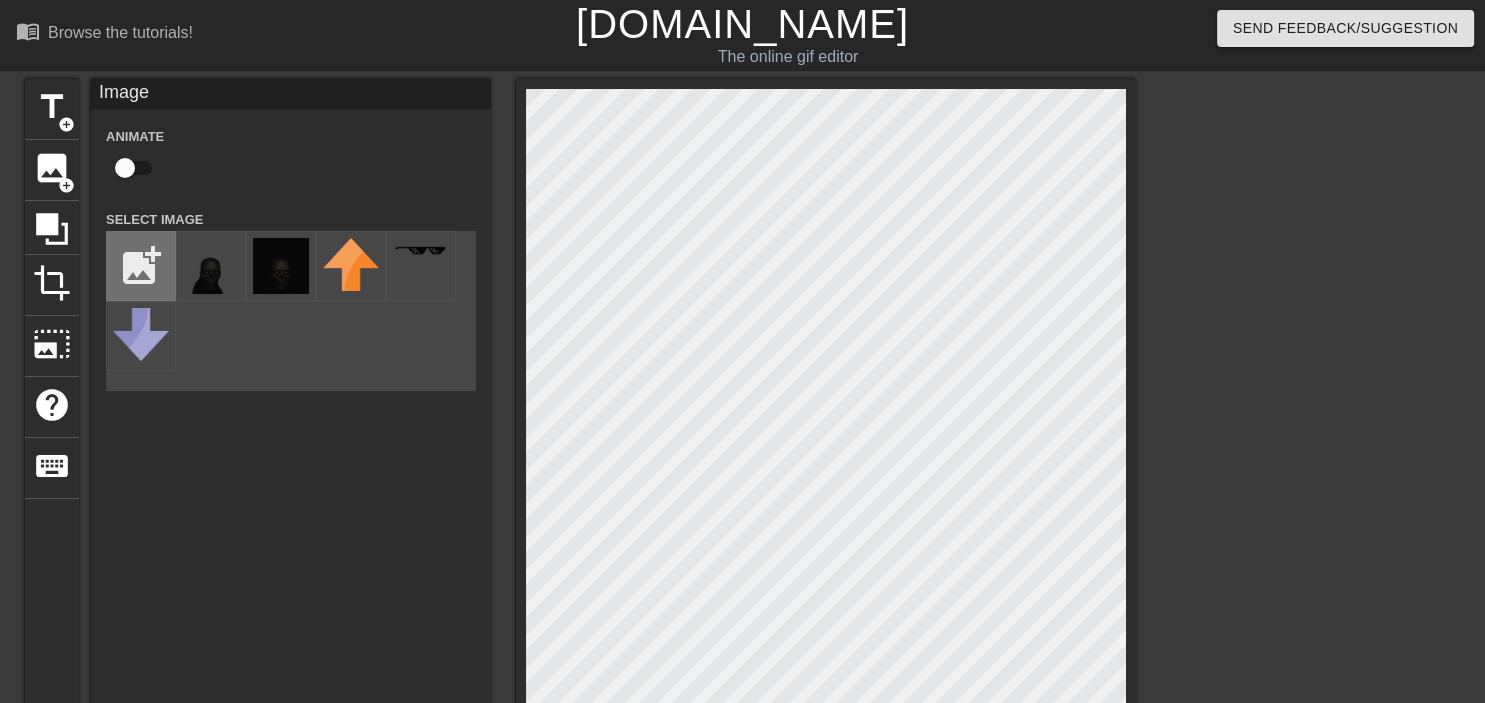click at bounding box center [141, 266] 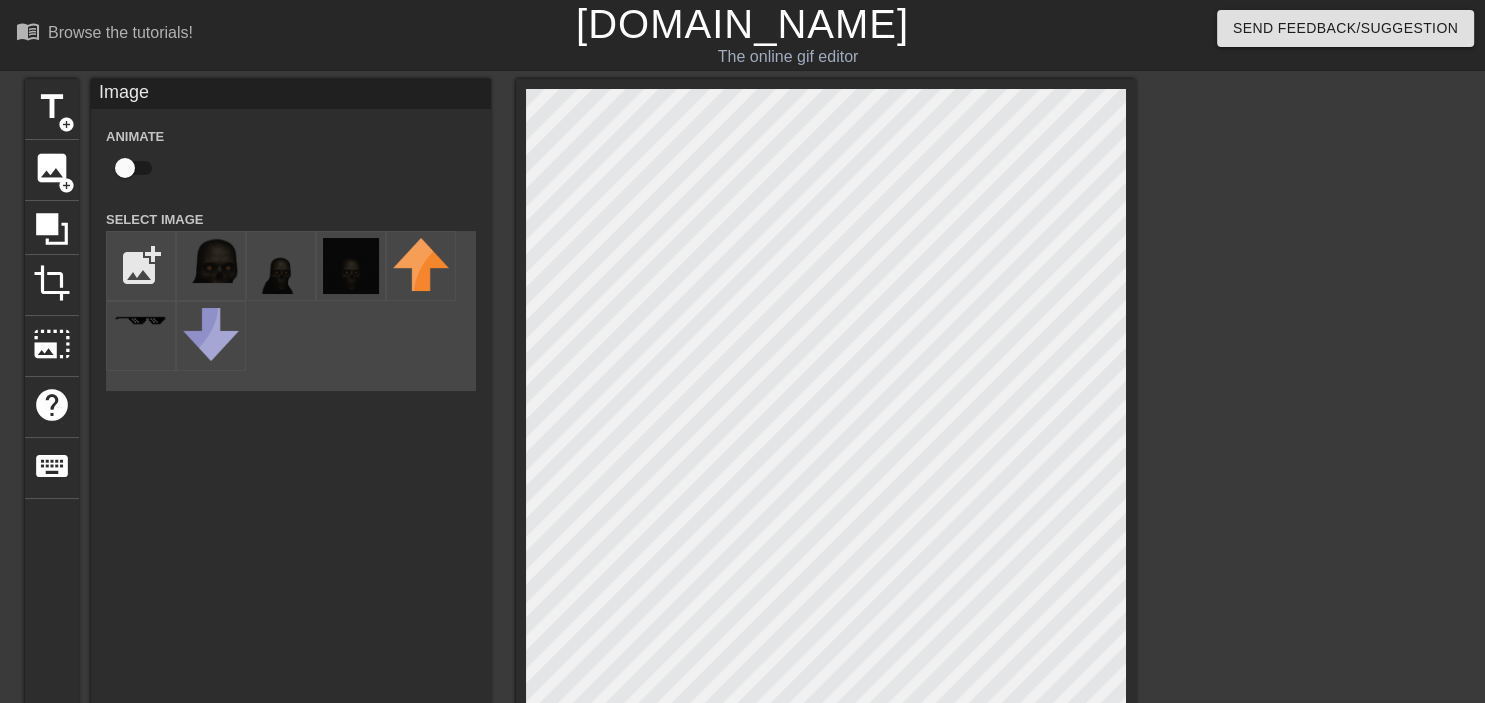 scroll, scrollTop: 105, scrollLeft: 0, axis: vertical 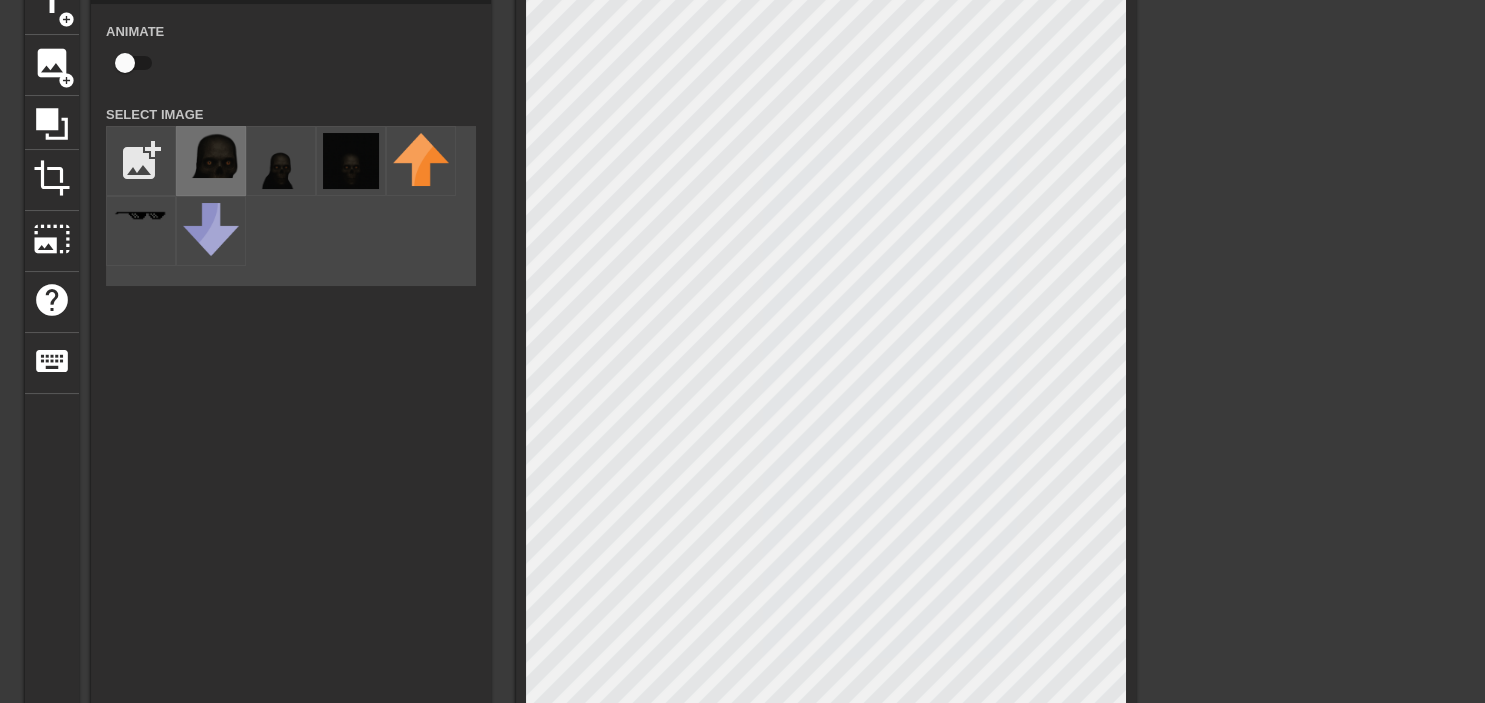 click at bounding box center [211, 155] 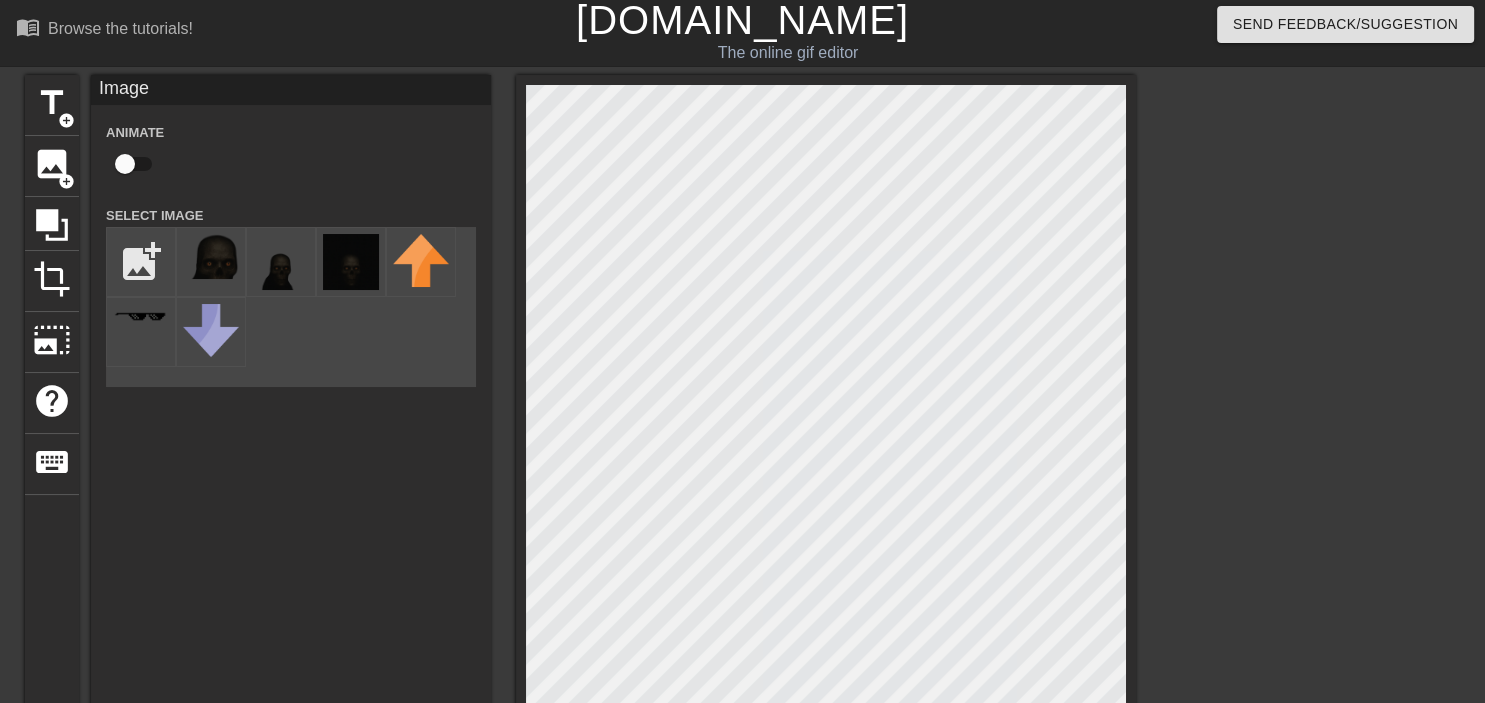 scroll, scrollTop: 427, scrollLeft: 0, axis: vertical 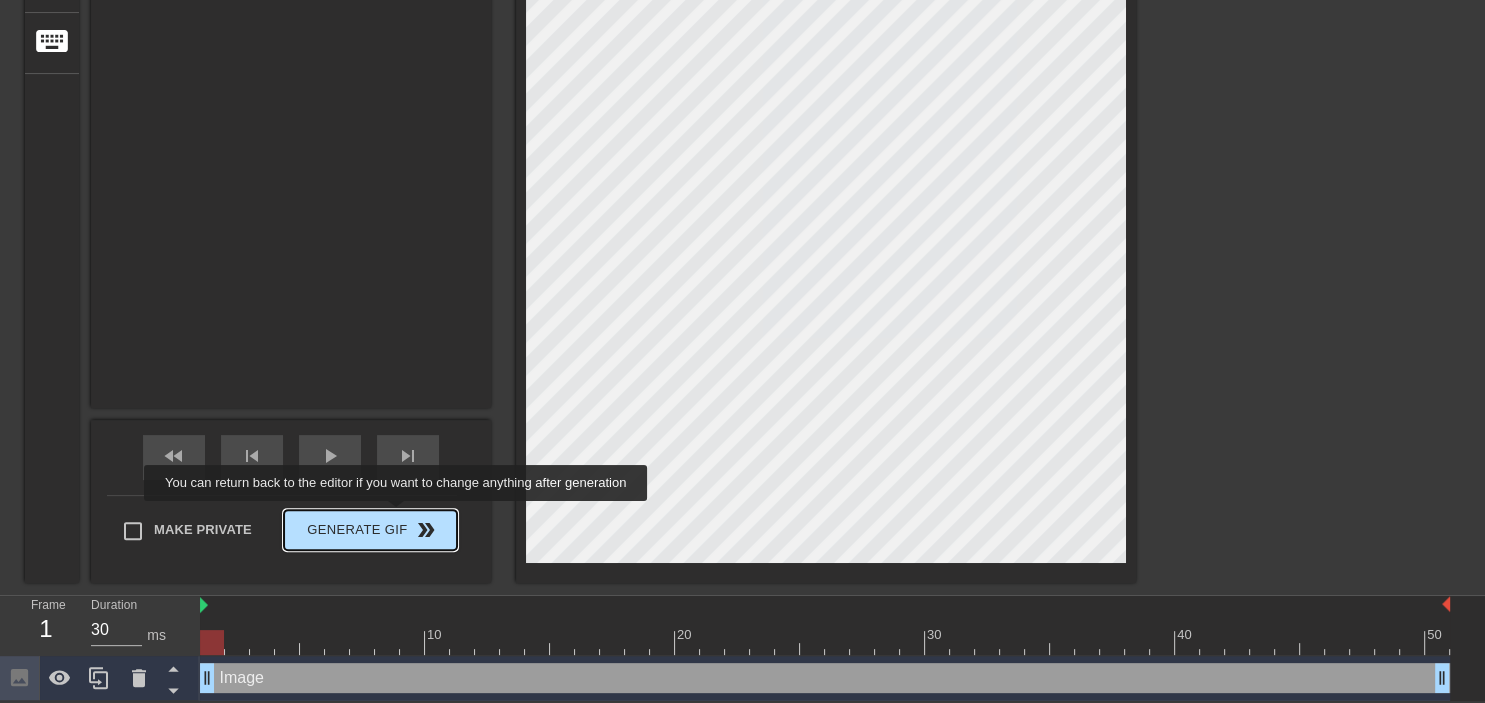 click on "Generate Gif double_arrow" at bounding box center [370, 530] 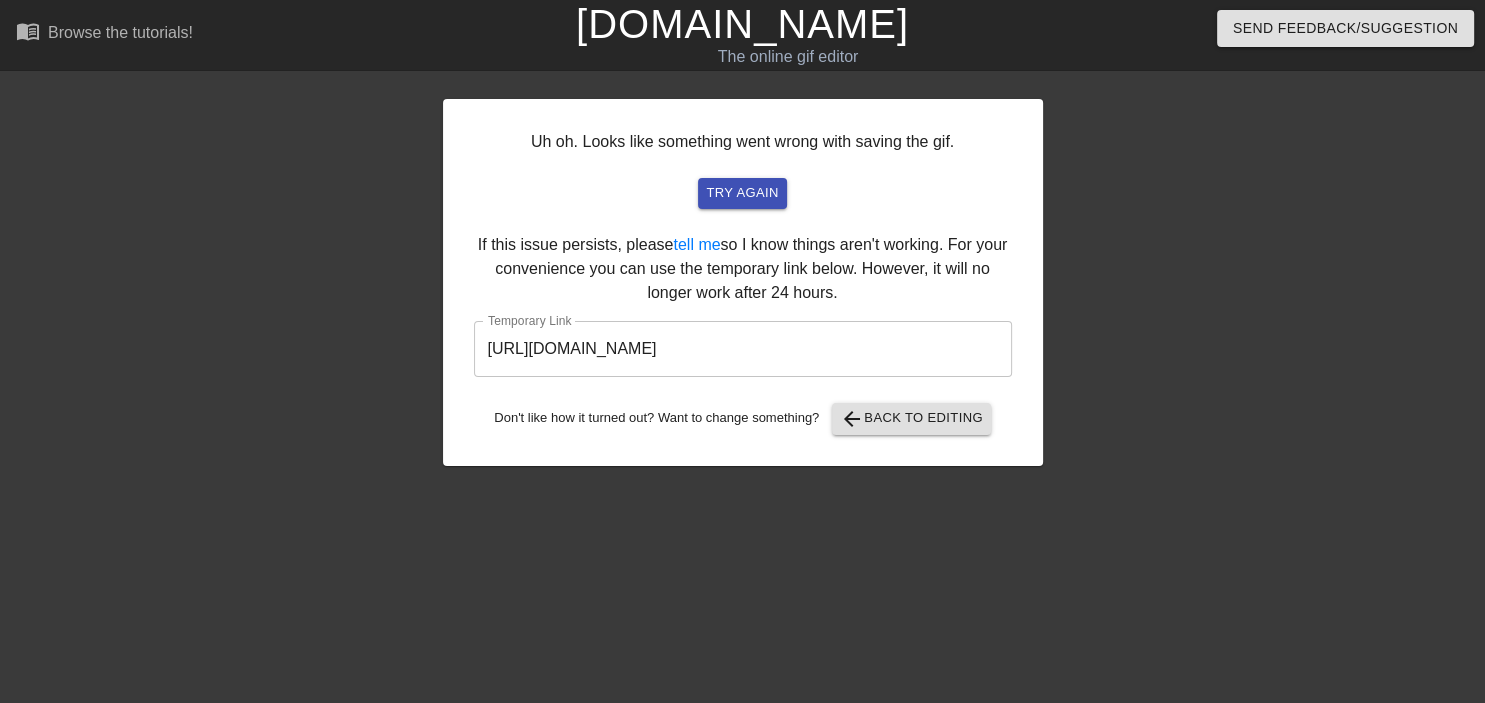 scroll, scrollTop: 0, scrollLeft: 0, axis: both 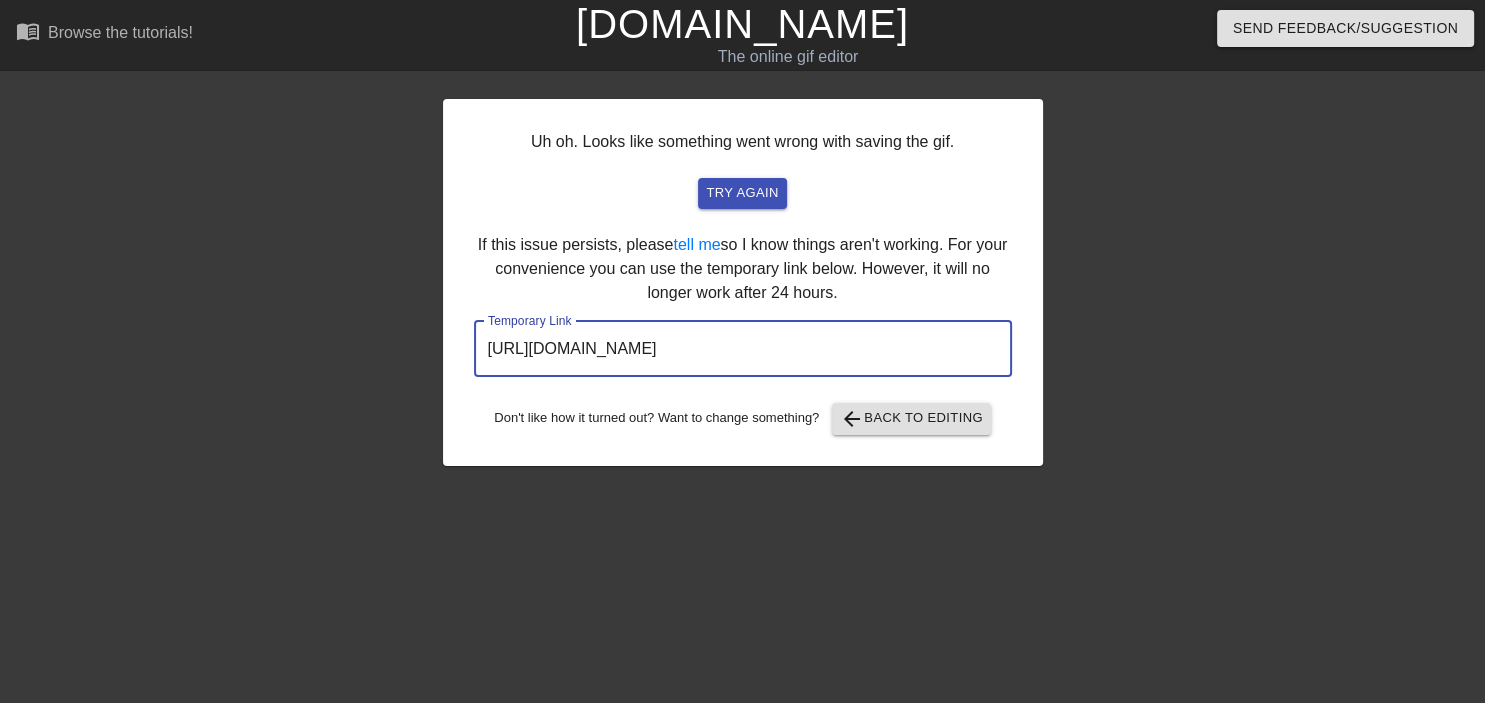 drag, startPoint x: 904, startPoint y: 354, endPoint x: 459, endPoint y: 344, distance: 445.11234 